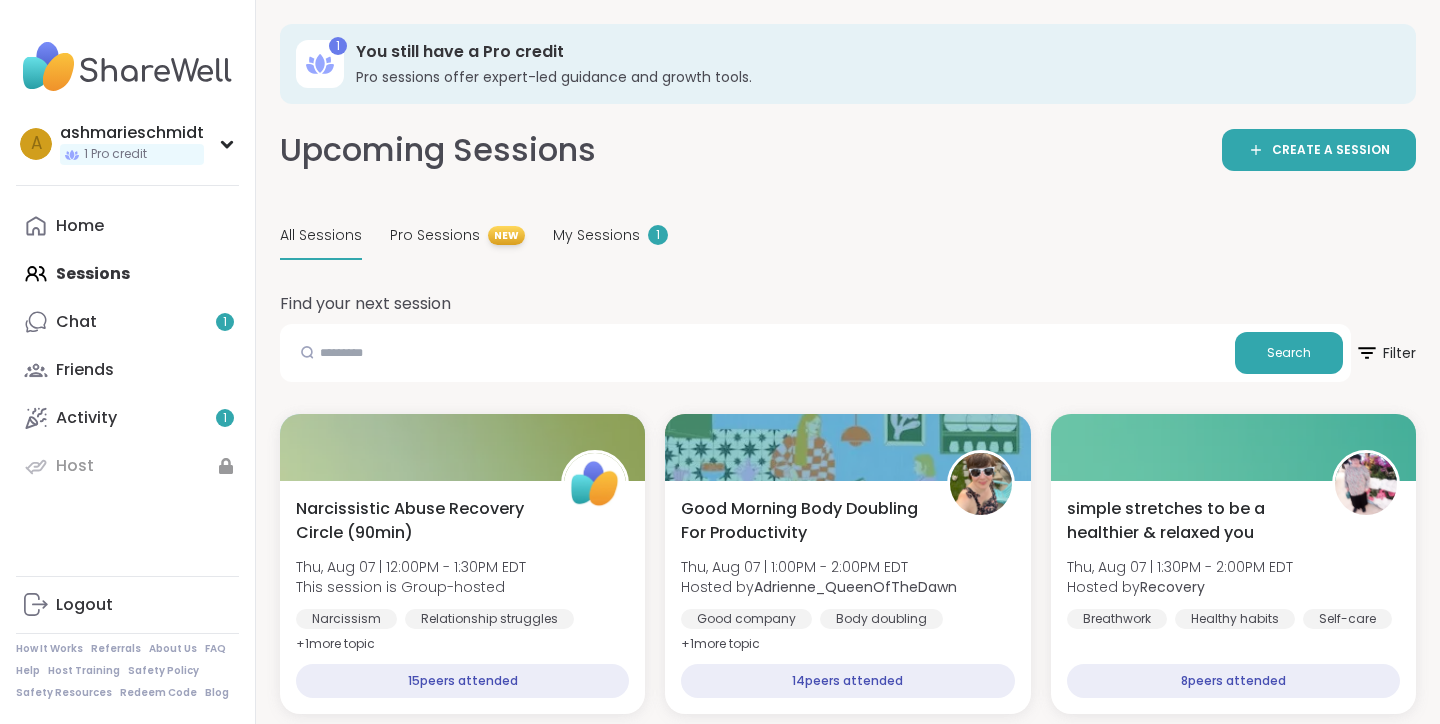 scroll, scrollTop: 26485, scrollLeft: 0, axis: vertical 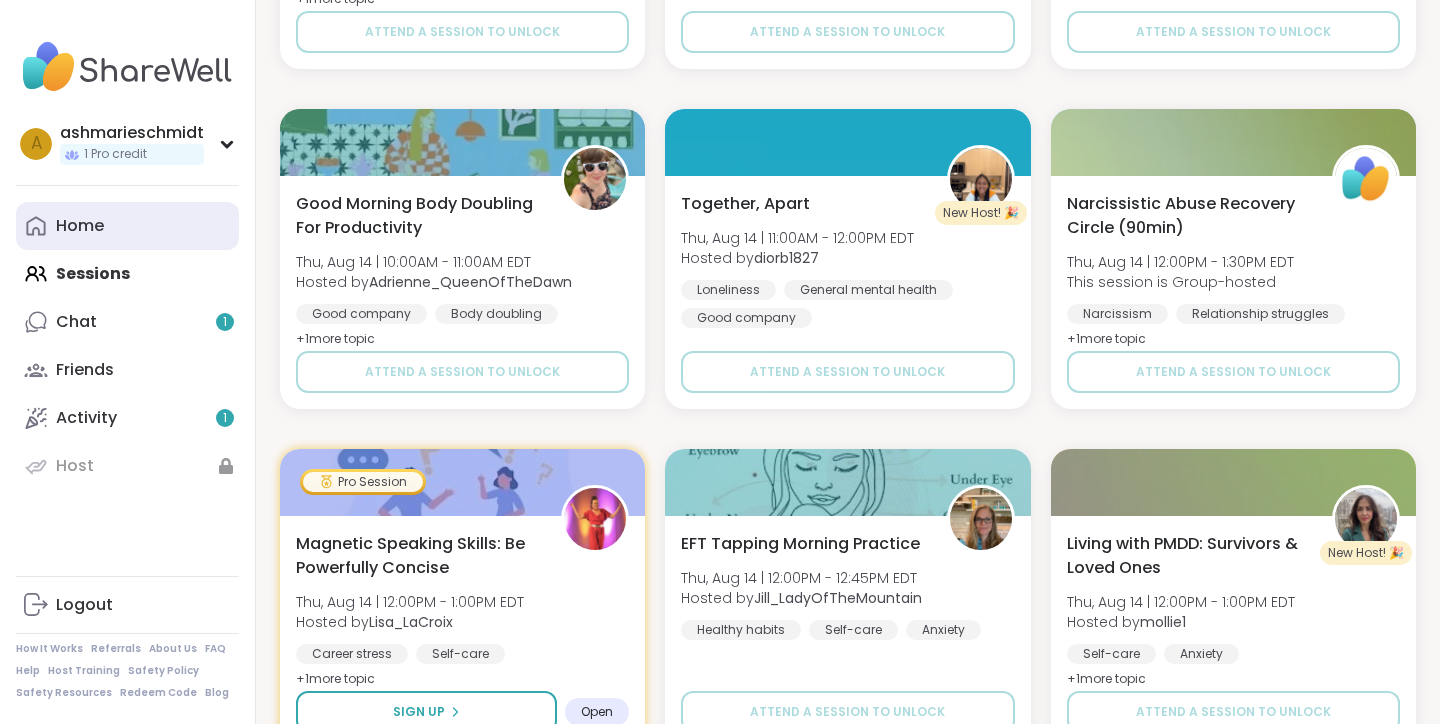 click on "Home" at bounding box center (80, 226) 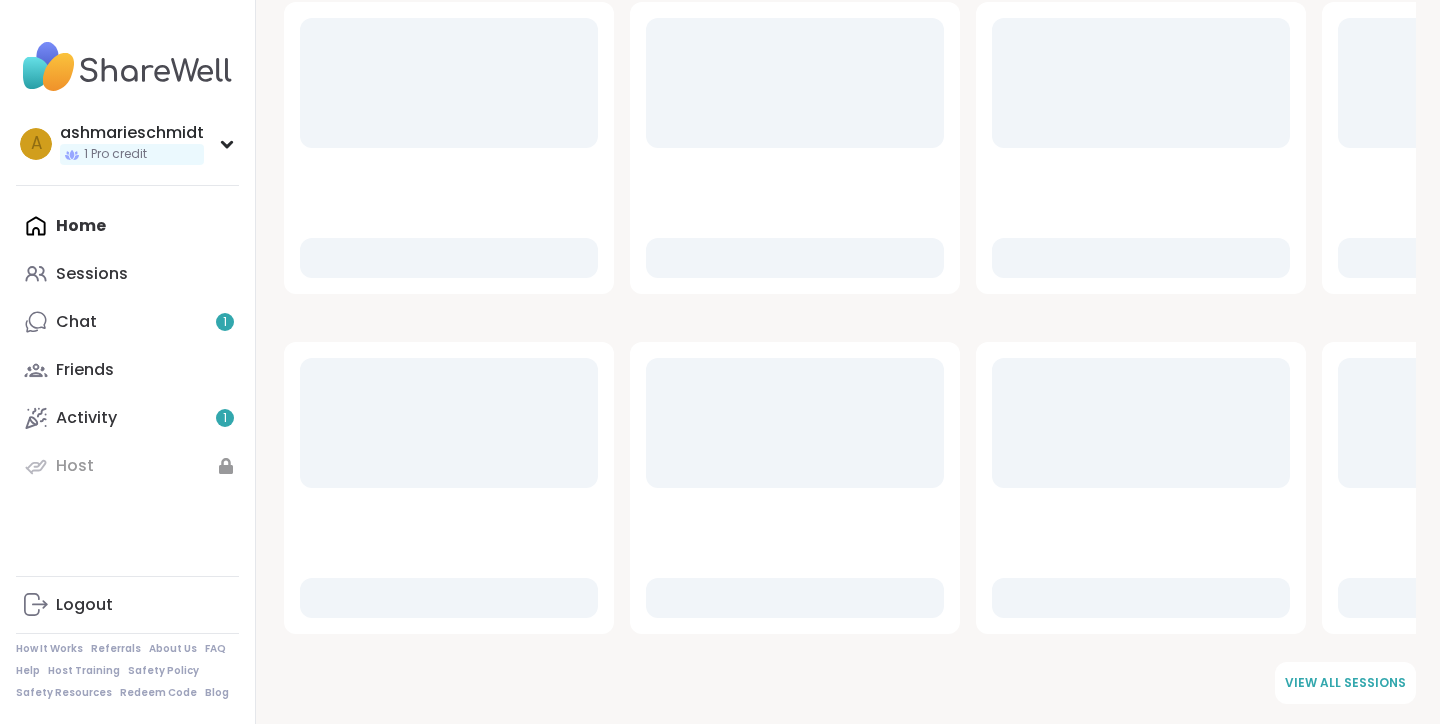 scroll, scrollTop: 0, scrollLeft: 0, axis: both 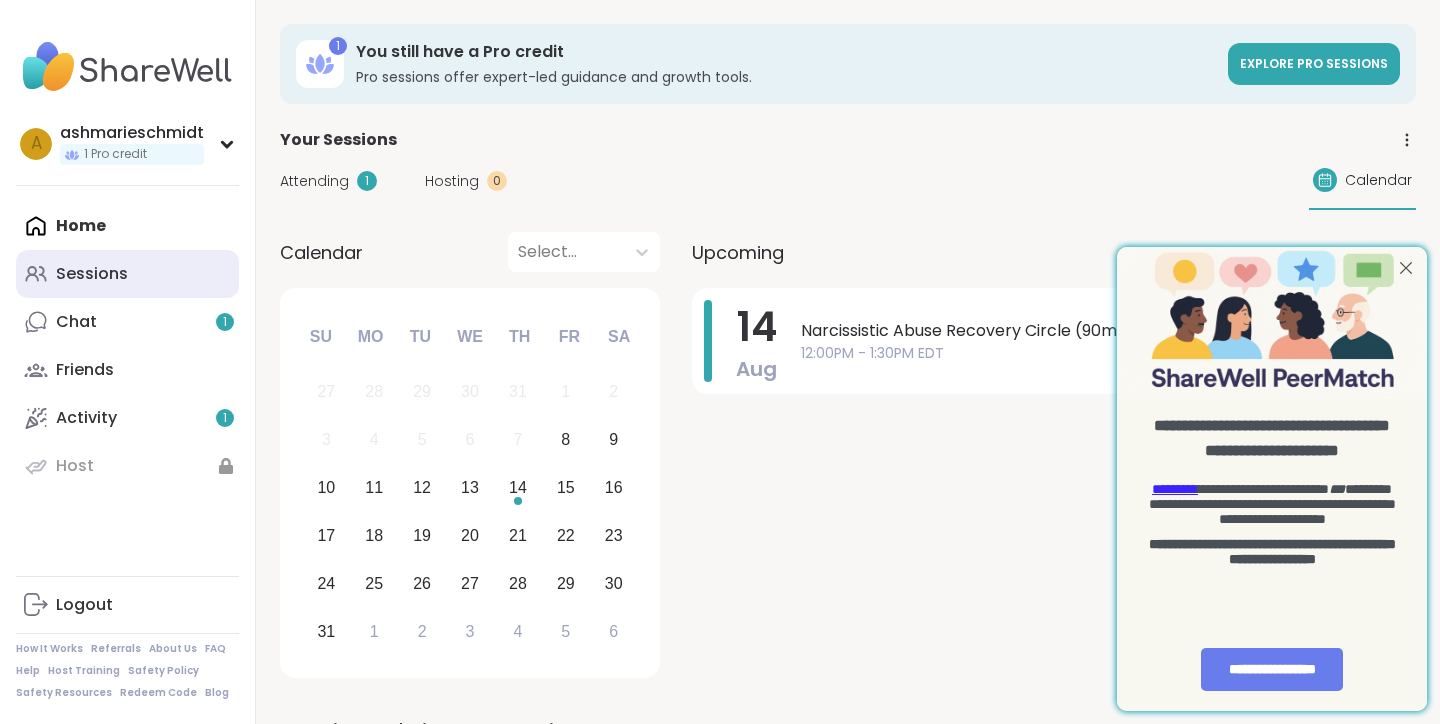 click on "Sessions" at bounding box center [127, 274] 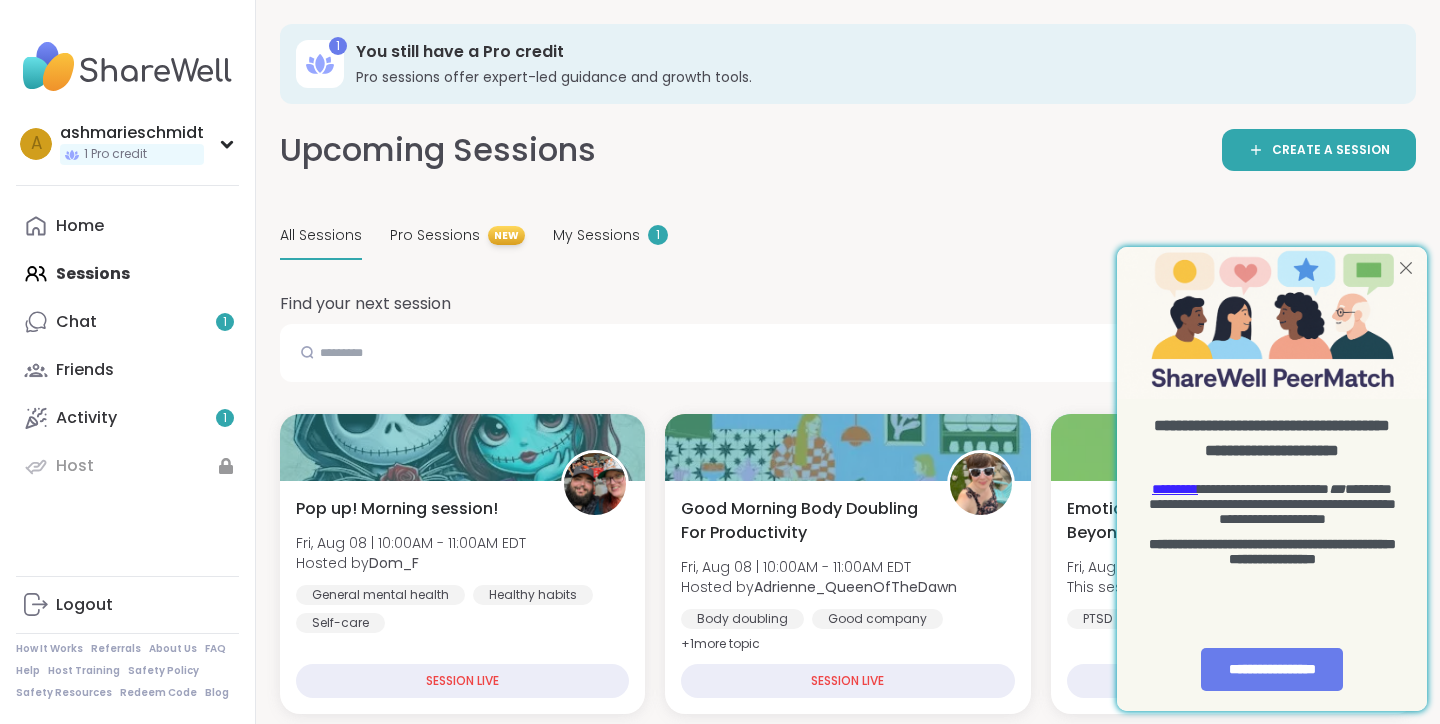 click at bounding box center (1406, 268) 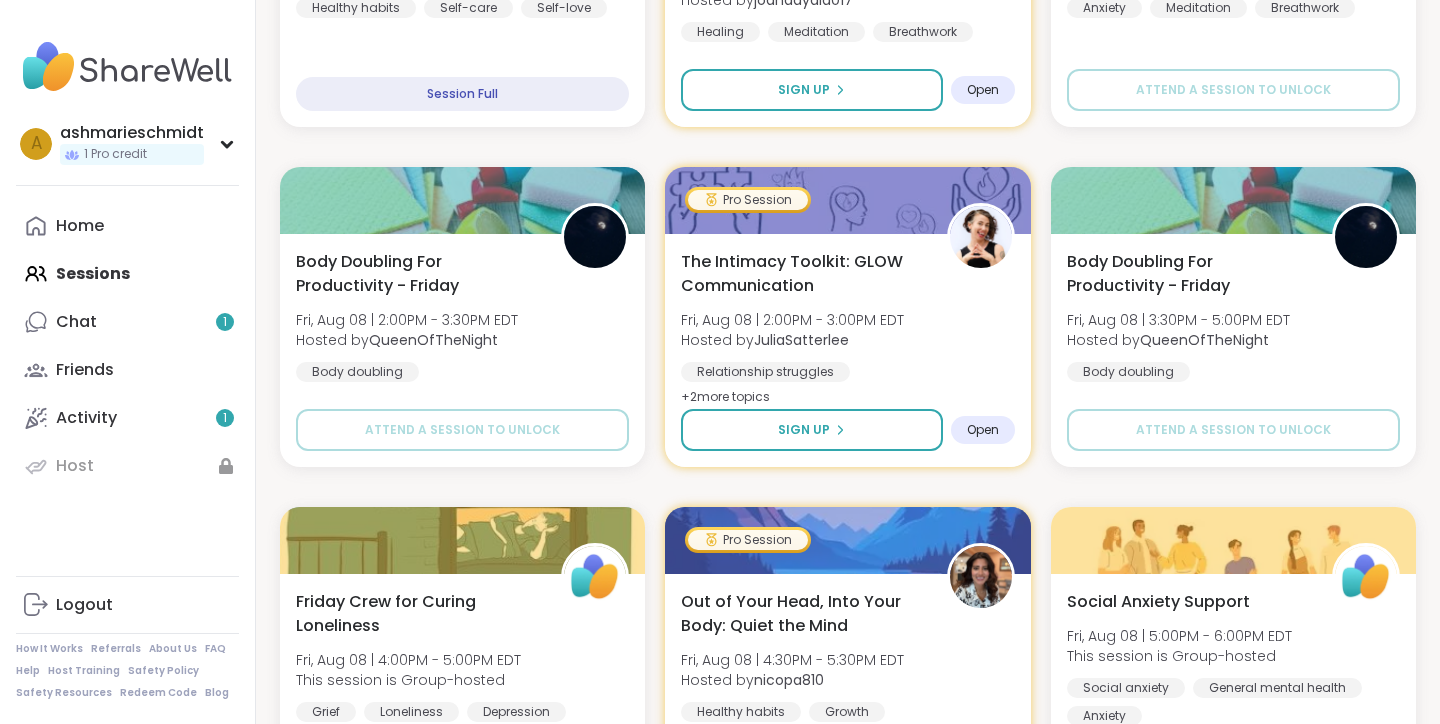 scroll, scrollTop: 1276, scrollLeft: 0, axis: vertical 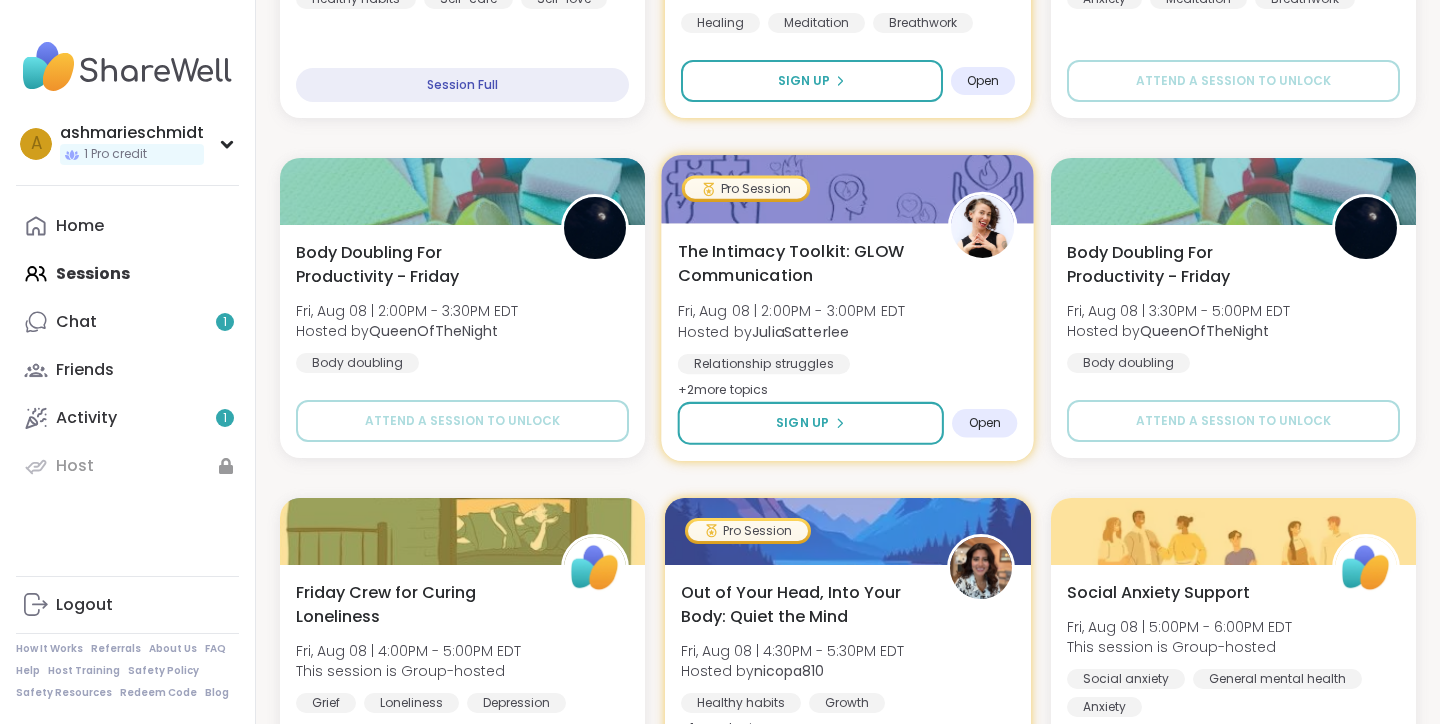 click on "+ 2  more topic s" at bounding box center [723, 389] 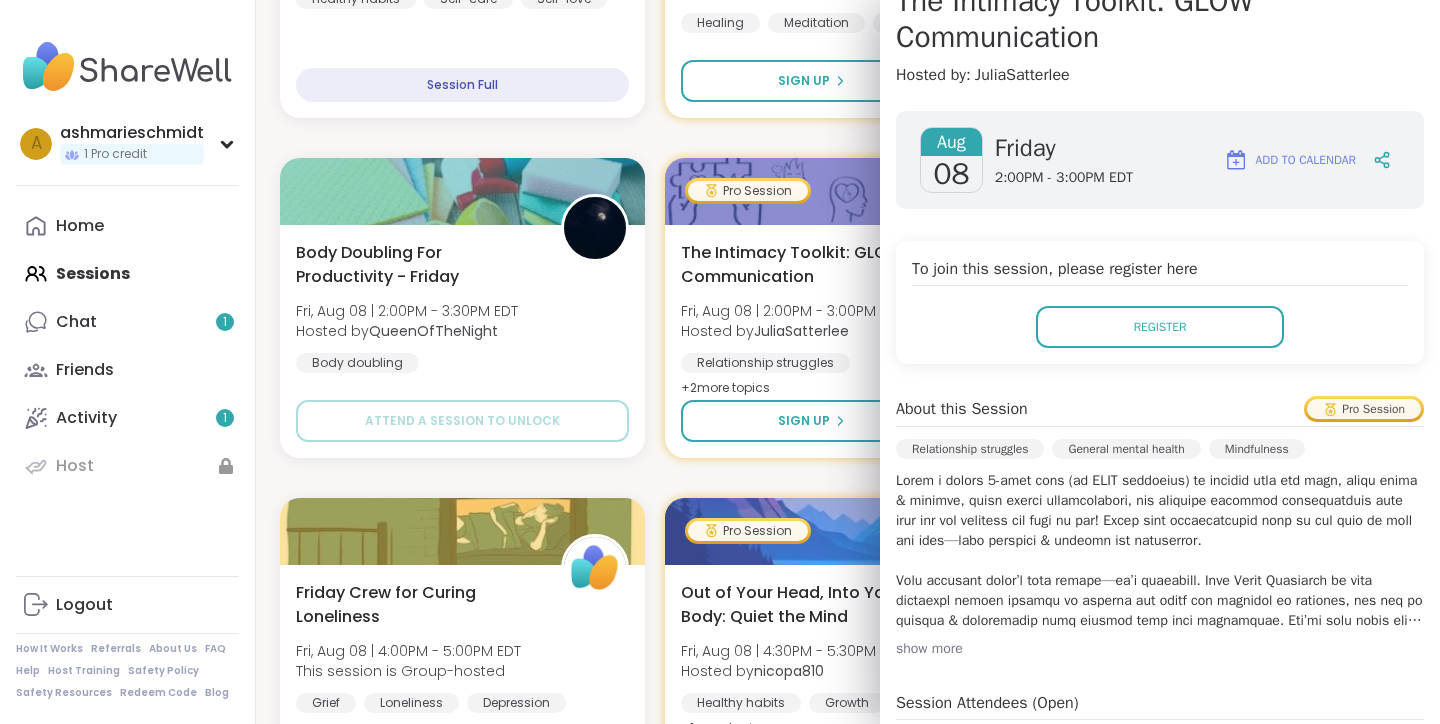 scroll, scrollTop: 256, scrollLeft: 0, axis: vertical 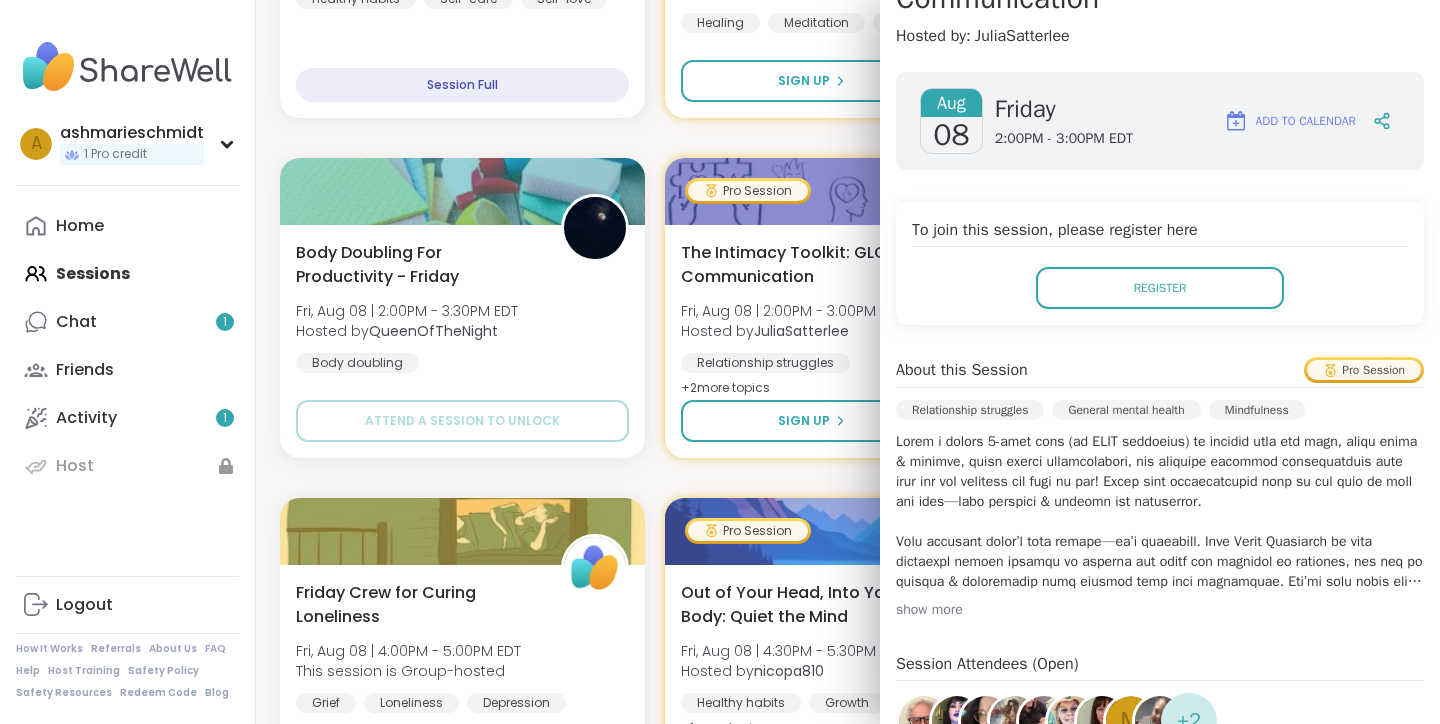 click on "show more" at bounding box center (1160, 610) 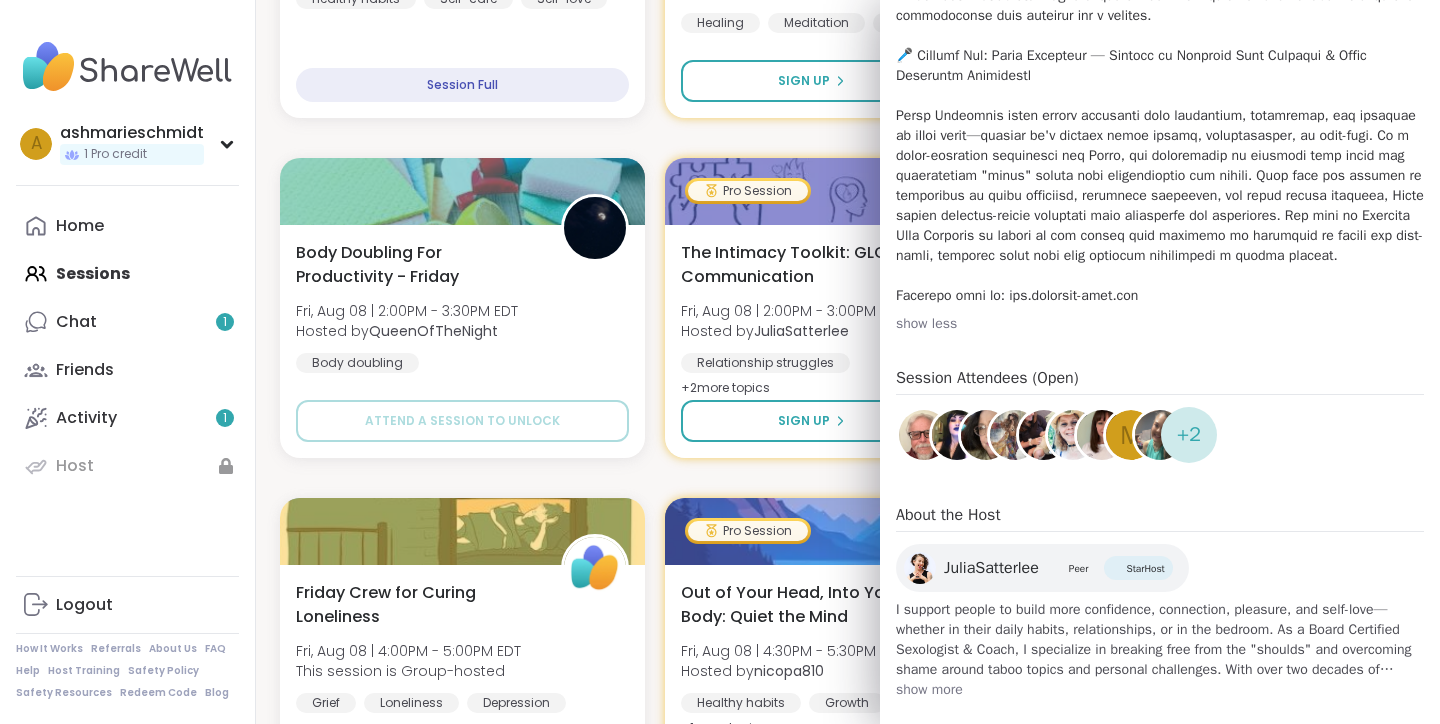 scroll, scrollTop: 1106, scrollLeft: 0, axis: vertical 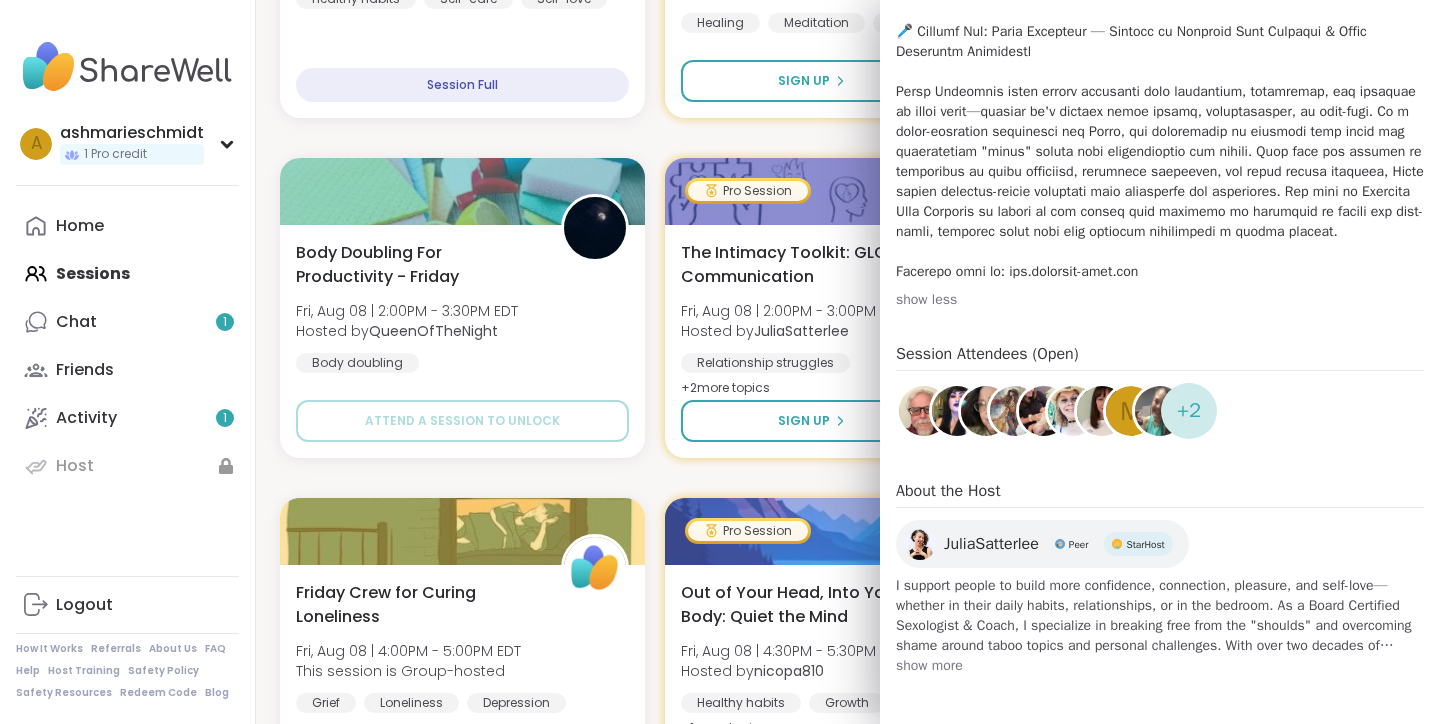 click on "show more" at bounding box center [1160, 666] 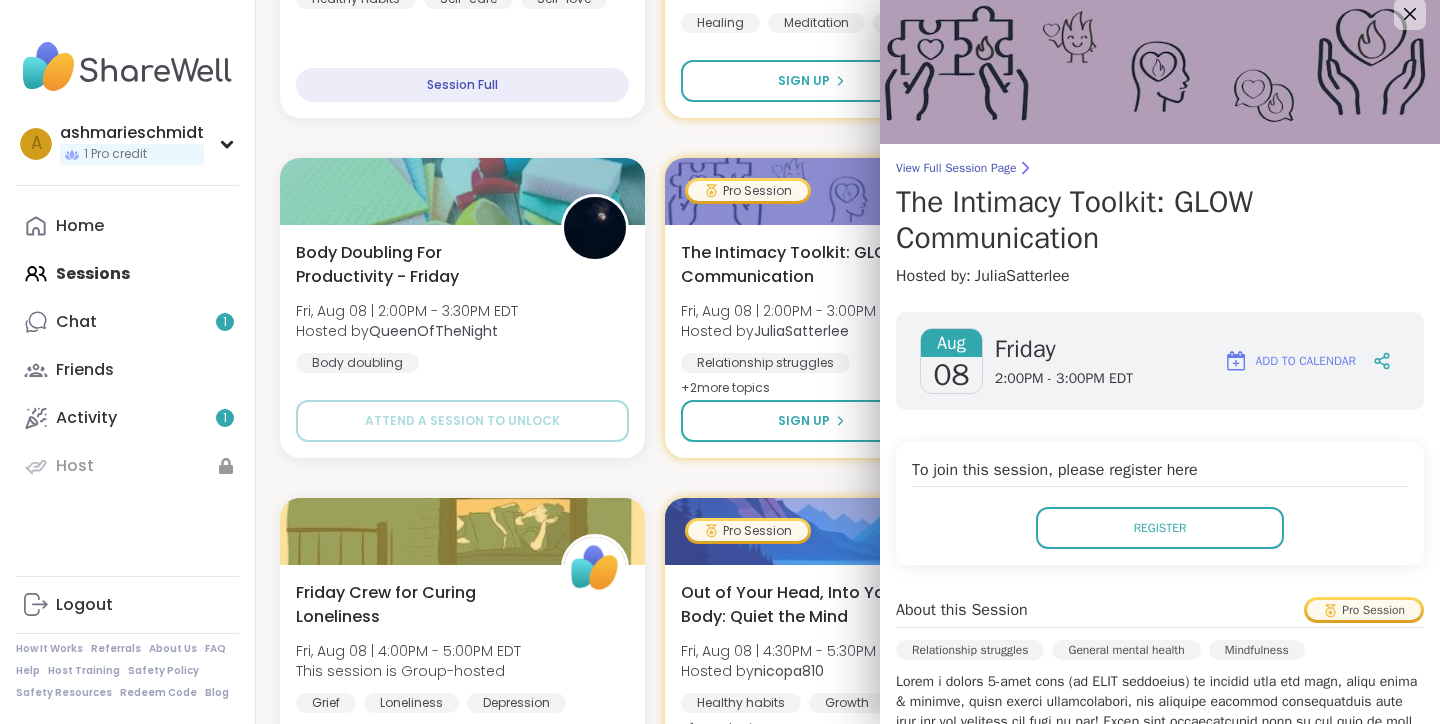 scroll, scrollTop: 0, scrollLeft: 0, axis: both 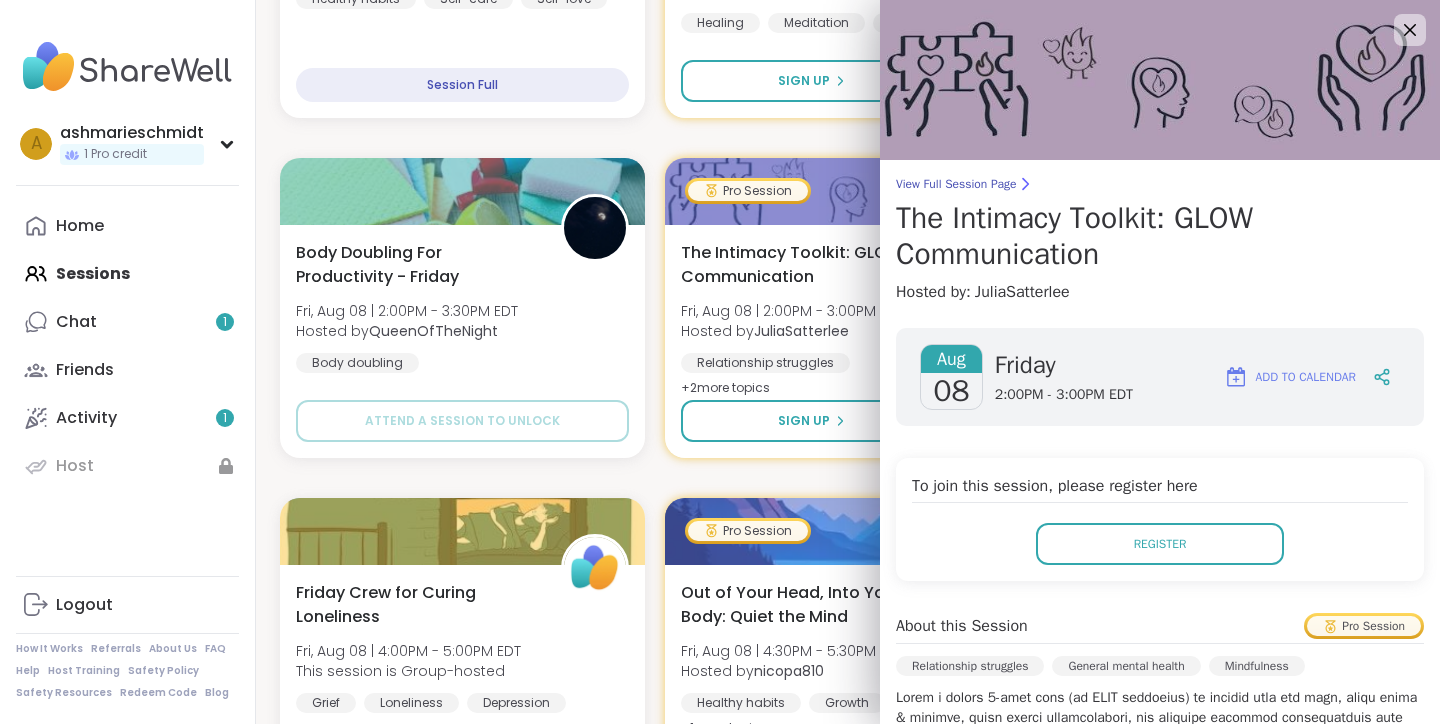 click on "Pop up! Morning session! Fri, Aug 08 | 10:00AM - 11:00AM EDT Hosted by  [USERNAME] General mental health Healthy habits Self-care SESSION LIVE Good Morning Body Doubling For Productivity Fri, Aug 08 | 10:00AM - 11:00AM EDT Hosted by  [USERNAME] Body doubling Good company Goal-setting + 1  more topic SESSION LIVE Emotional Abuse: Moving Beyond the Pain Fri, Aug 08 | 11:00AM - 12:00PM EDT This session is Group-hosted PTSD Emotional abuse Healing Session Full Morning EFT tapping, calming, clearing exercises Fri, Aug 08 | 11:00AM - 11:45AM EDT Hosted by  [USERNAME] Trauma recovery General mental health Anxiety + 1  more topic Session Full Emotional Abuse: Moving Beyond the Pain Fri, Aug 08 | 11:00AM - 12:00PM EDT This session is Group-hosted PTSD Emotional abuse Healing Attend a session to unlock Good Morning Body Doubling For Productivity Fri, Aug 08 | 11:00AM - 12:00PM EDT Hosted by  [USERNAME] Good company Body doubling Goal-setting + 1  more topic Attend a session to unlock New Host! 🎉" at bounding box center (848, 1158) 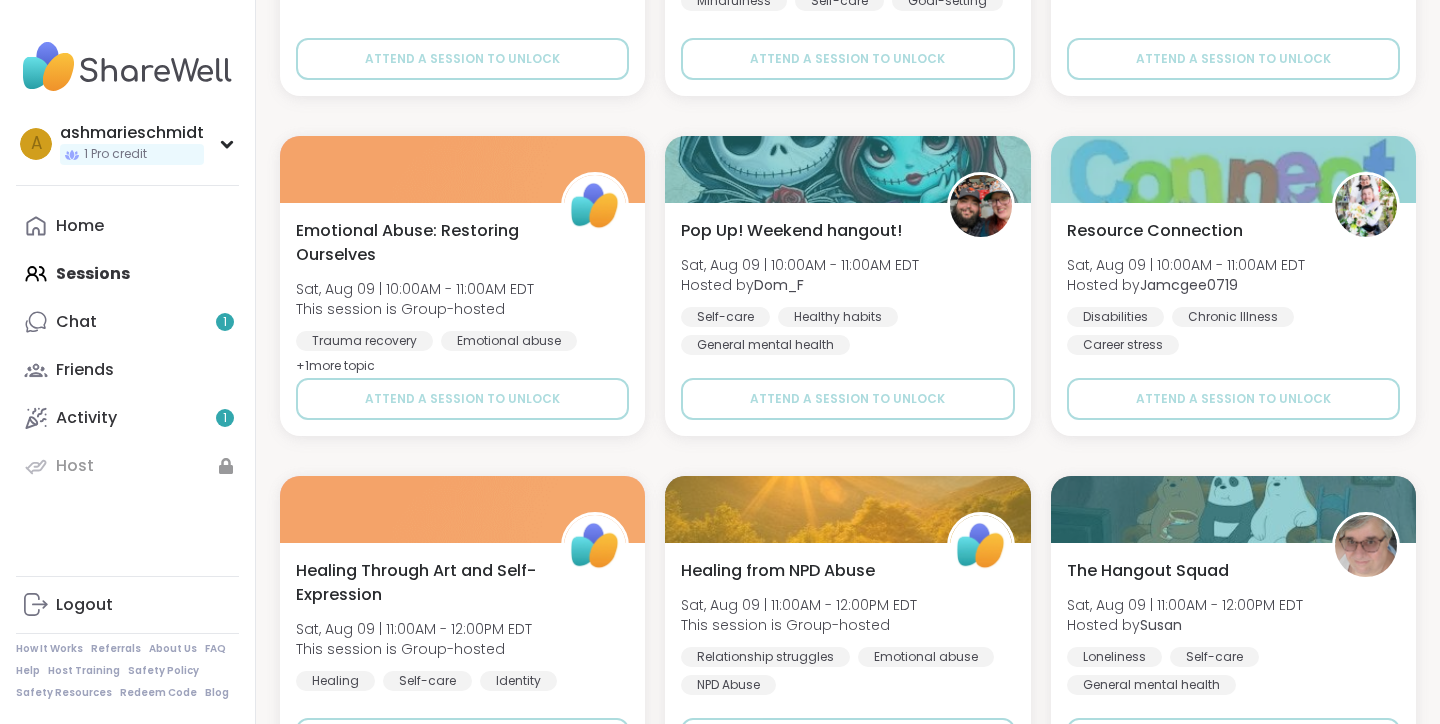 scroll, scrollTop: 3812, scrollLeft: 0, axis: vertical 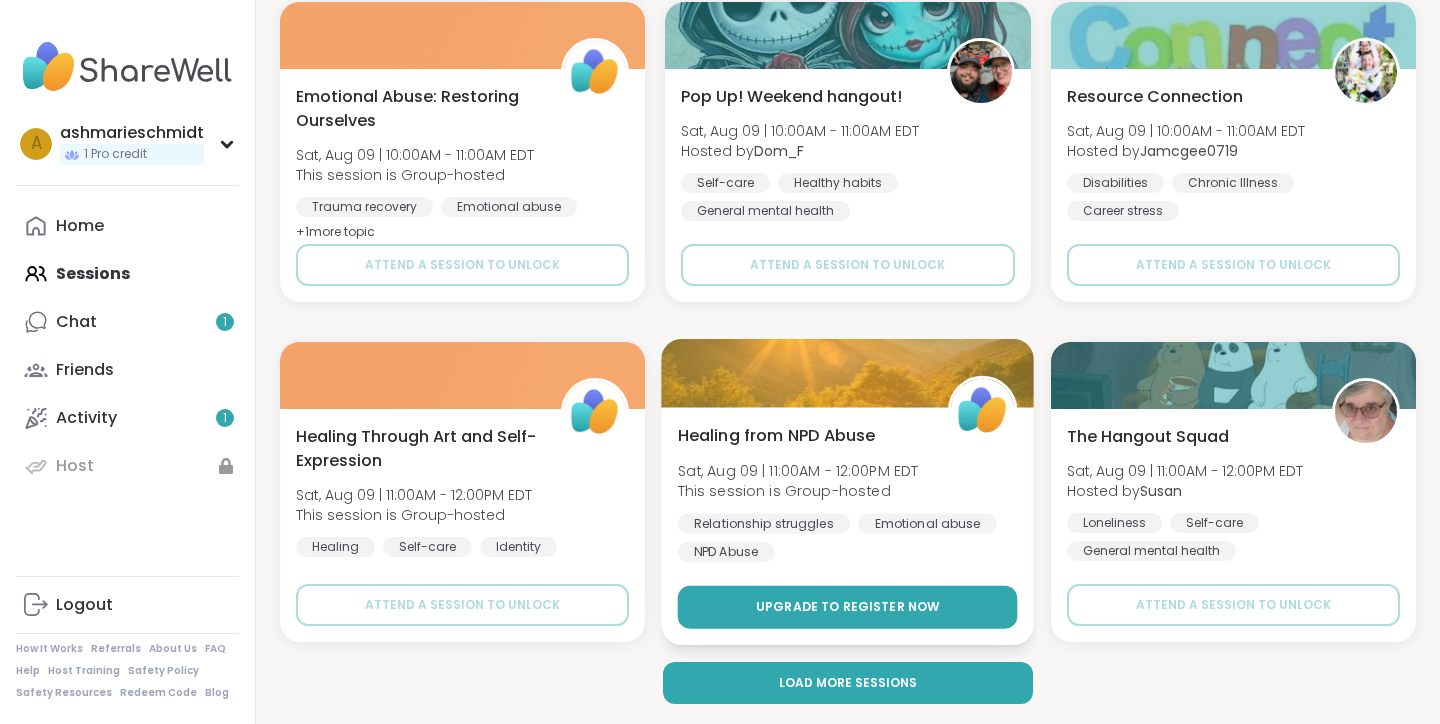 click on "Upgrade to register now" at bounding box center (848, 607) 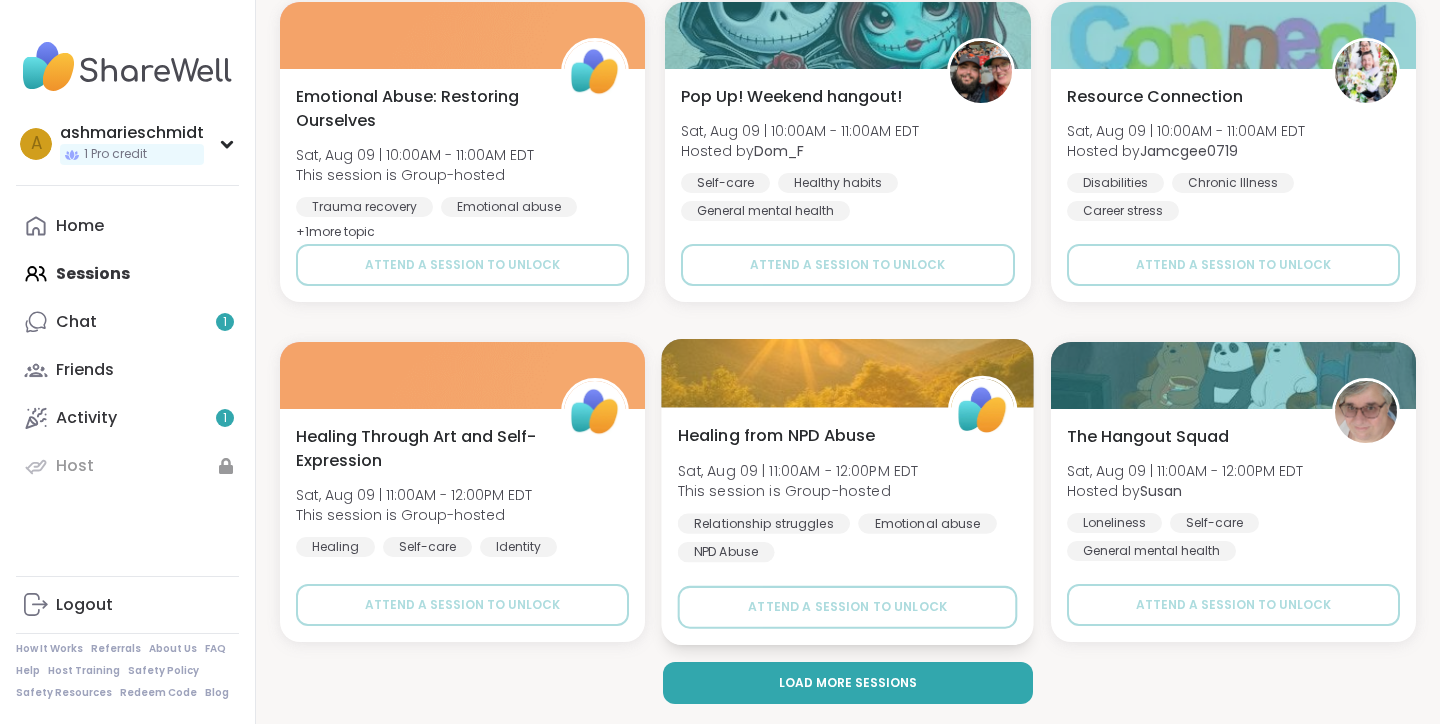 click on "Relationship struggles Emotional abuse NPD Abuse" at bounding box center (848, 537) 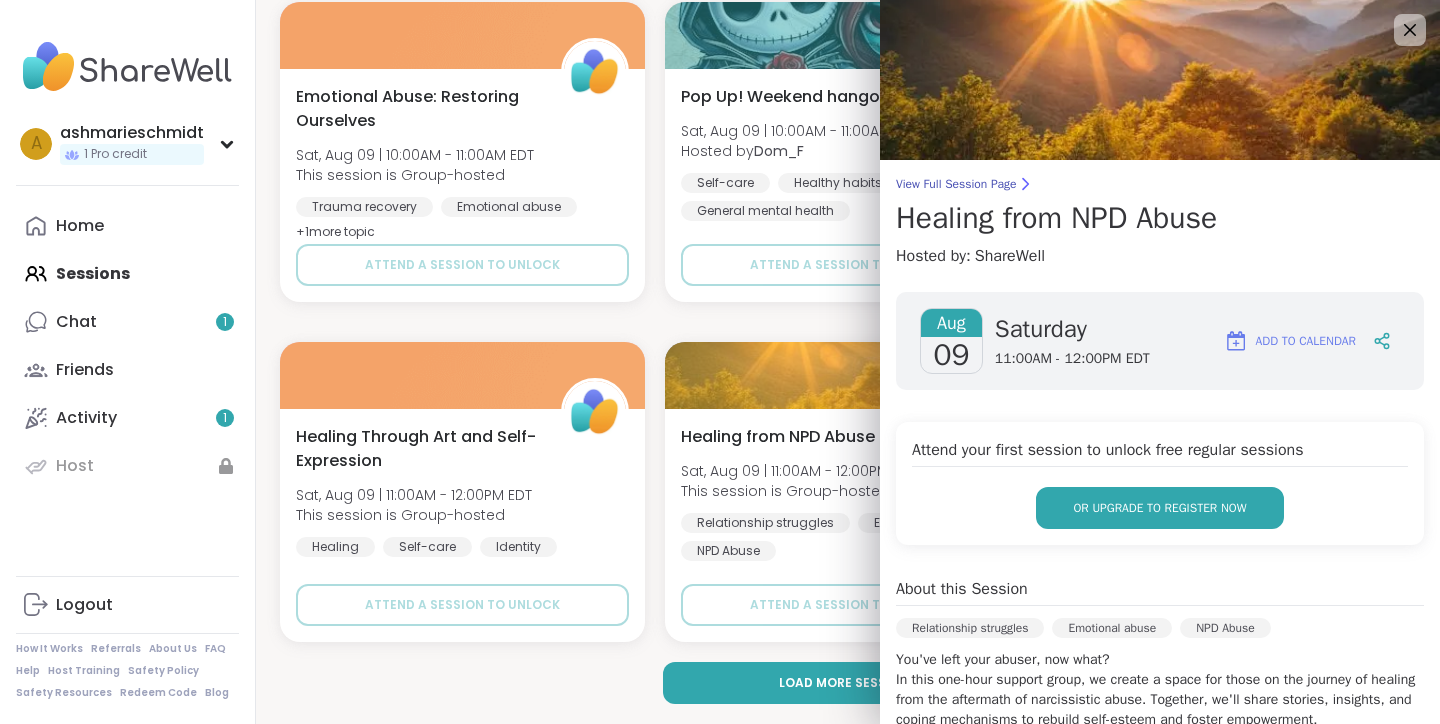click on "or upgrade to register now" at bounding box center (1159, 508) 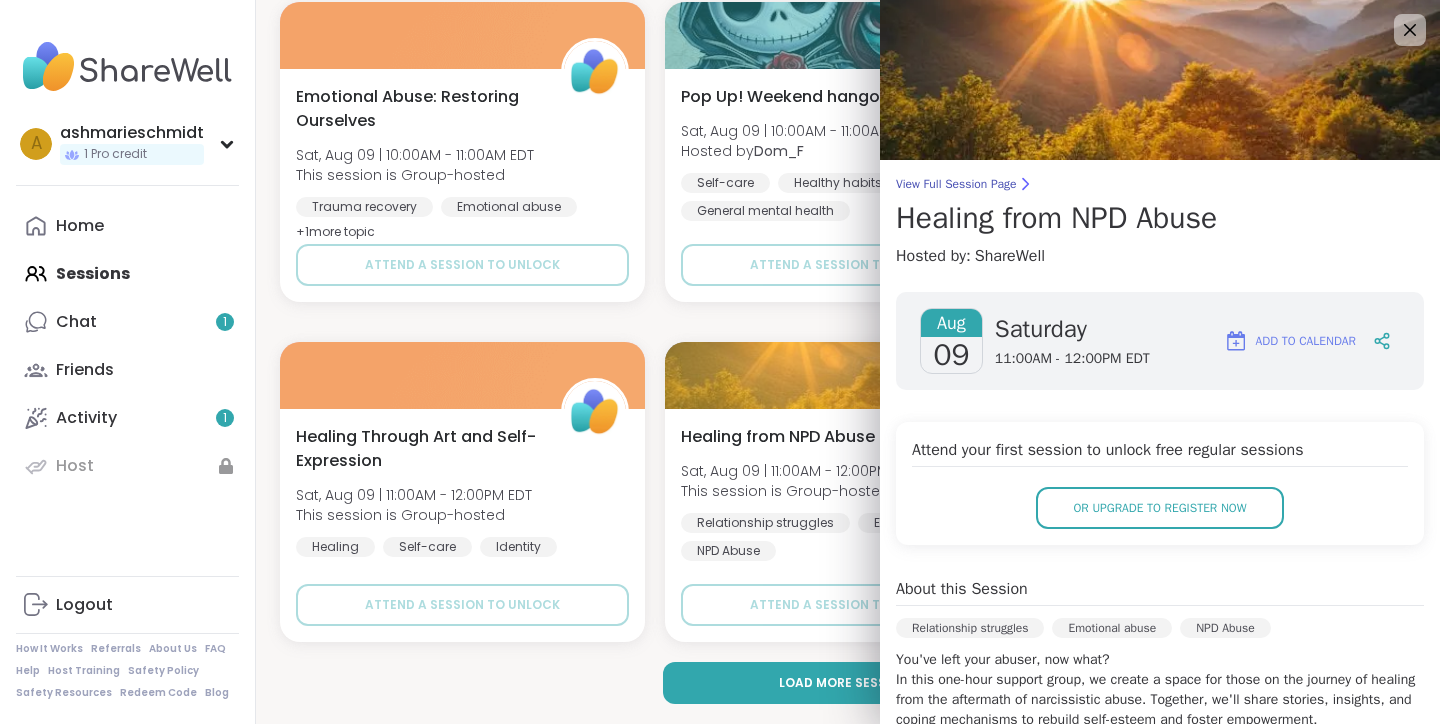 click on "Pop up! Morning session! Fri, Aug 08 | 10:00AM - 11:00AM EDT Hosted by  [USERNAME] General mental health Healthy habits Self-care SESSION LIVE Good Morning Body Doubling For Productivity Fri, Aug 08 | 10:00AM - 11:00AM EDT Hosted by  [USERNAME] Body doubling Good company Goal-setting + 1  more topic SESSION LIVE Emotional Abuse: Moving Beyond the Pain Fri, Aug 08 | 11:00AM - 12:00PM EDT This session is Group-hosted PTSD Emotional abuse Healing Session Full Morning EFT tapping, calming, clearing exercises Fri, Aug 08 | 11:00AM - 11:45AM EDT Hosted by  [USERNAME] Trauma recovery General mental health Anxiety + 1  more topic Session Full Emotional Abuse: Moving Beyond the Pain Fri, Aug 08 | 11:00AM - 12:00PM EDT This session is Group-hosted PTSD Emotional abuse Healing Attend a session to unlock Good Morning Body Doubling For Productivity Fri, Aug 08 | 11:00AM - 12:00PM EDT Hosted by  [USERNAME] Good company Body doubling Goal-setting + 1  more topic Attend a session to unlock New Host! 🎉" at bounding box center (848, -1378) 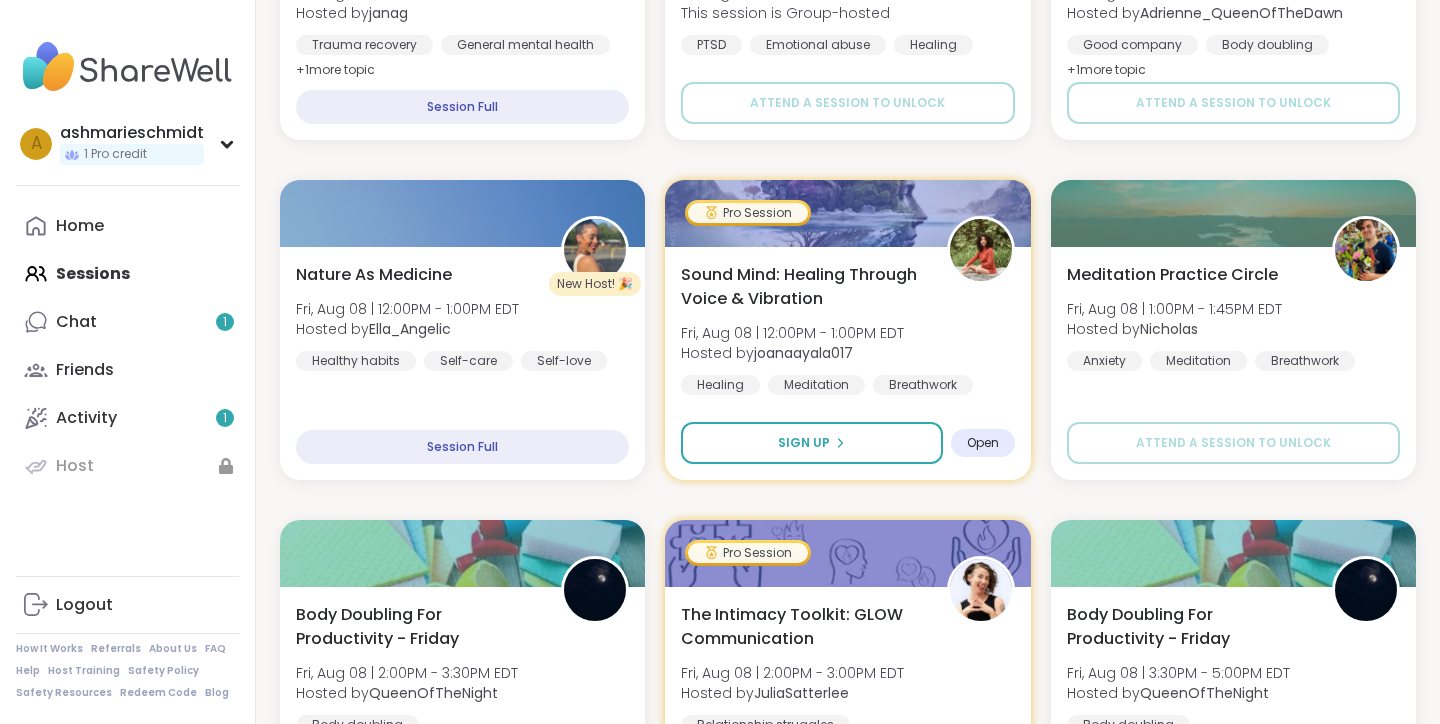 scroll, scrollTop: 921, scrollLeft: 0, axis: vertical 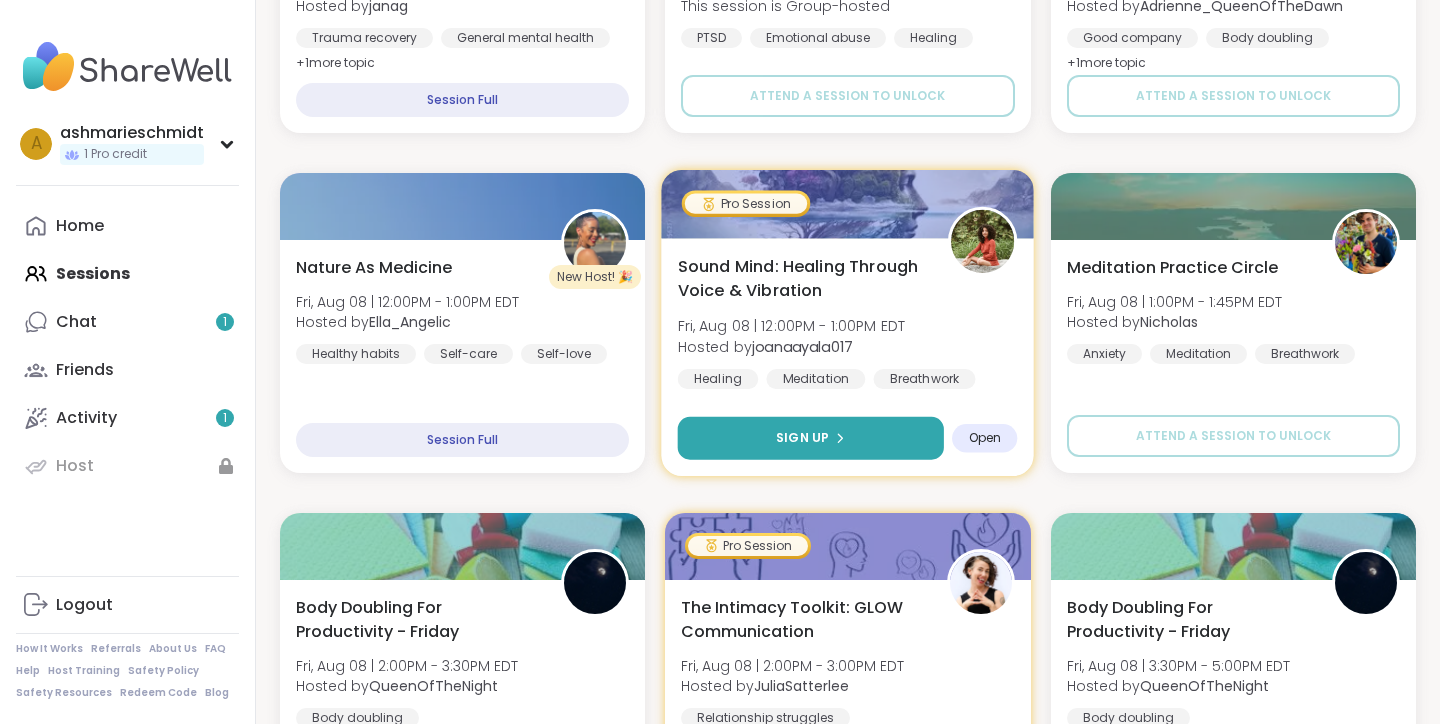 click on "Sign Up" at bounding box center [803, 438] 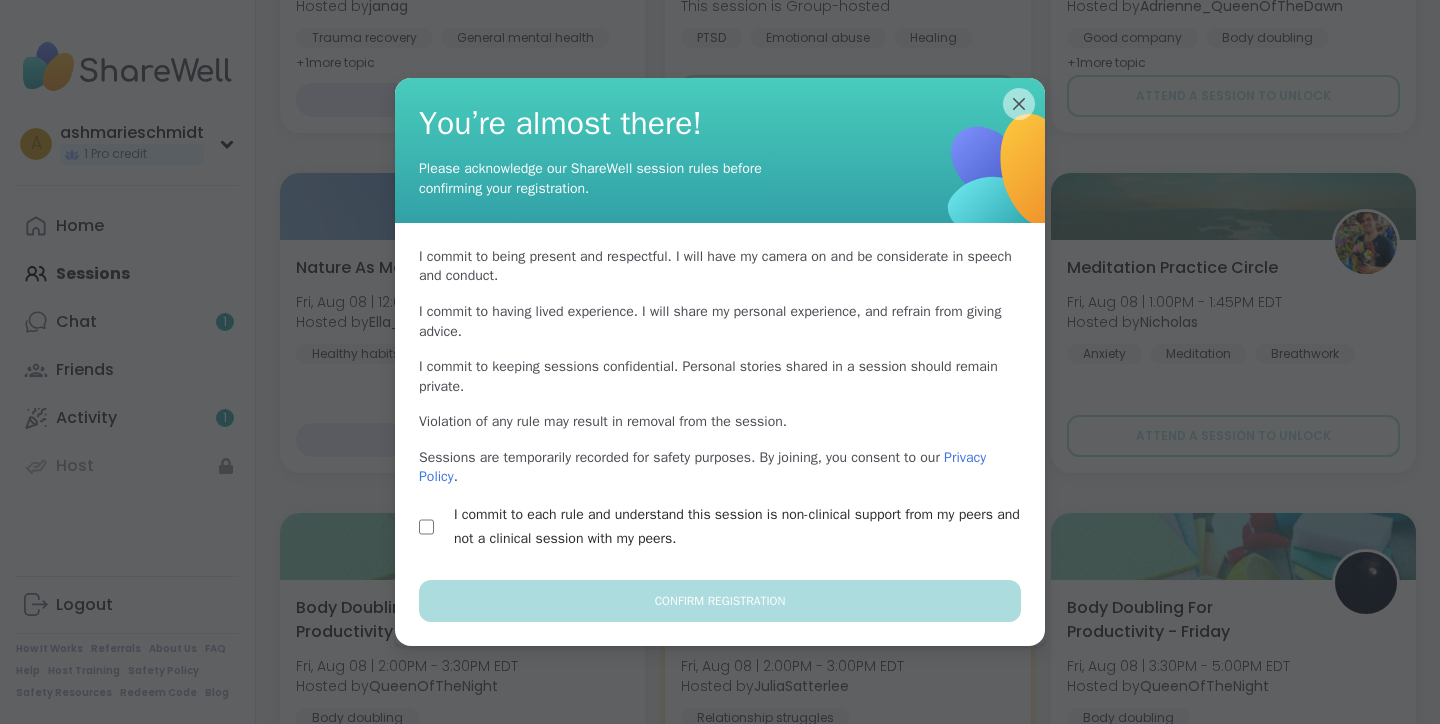 click on "I commit to each rule and understand this session is non-clinical support from my peers and not a clinical session with my peers." at bounding box center [743, 527] 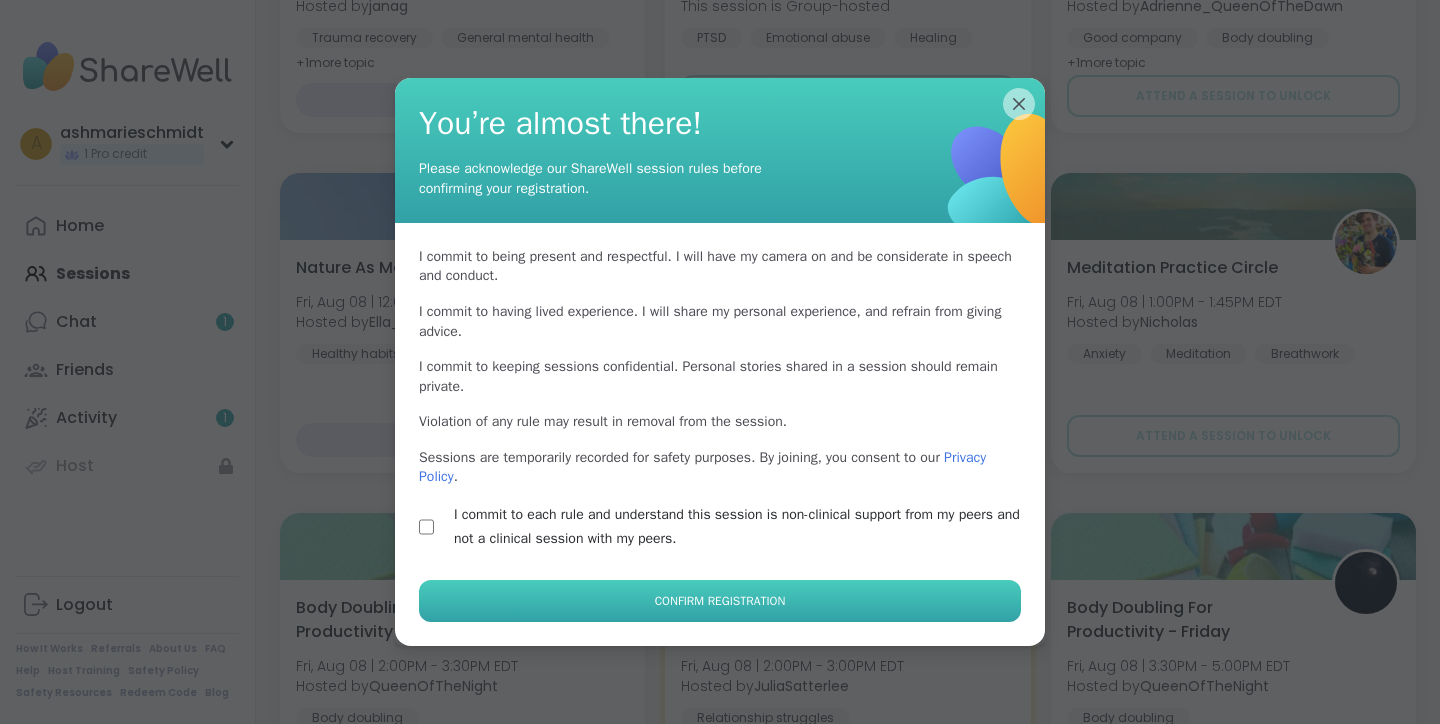click on "Confirm Registration" at bounding box center (720, 601) 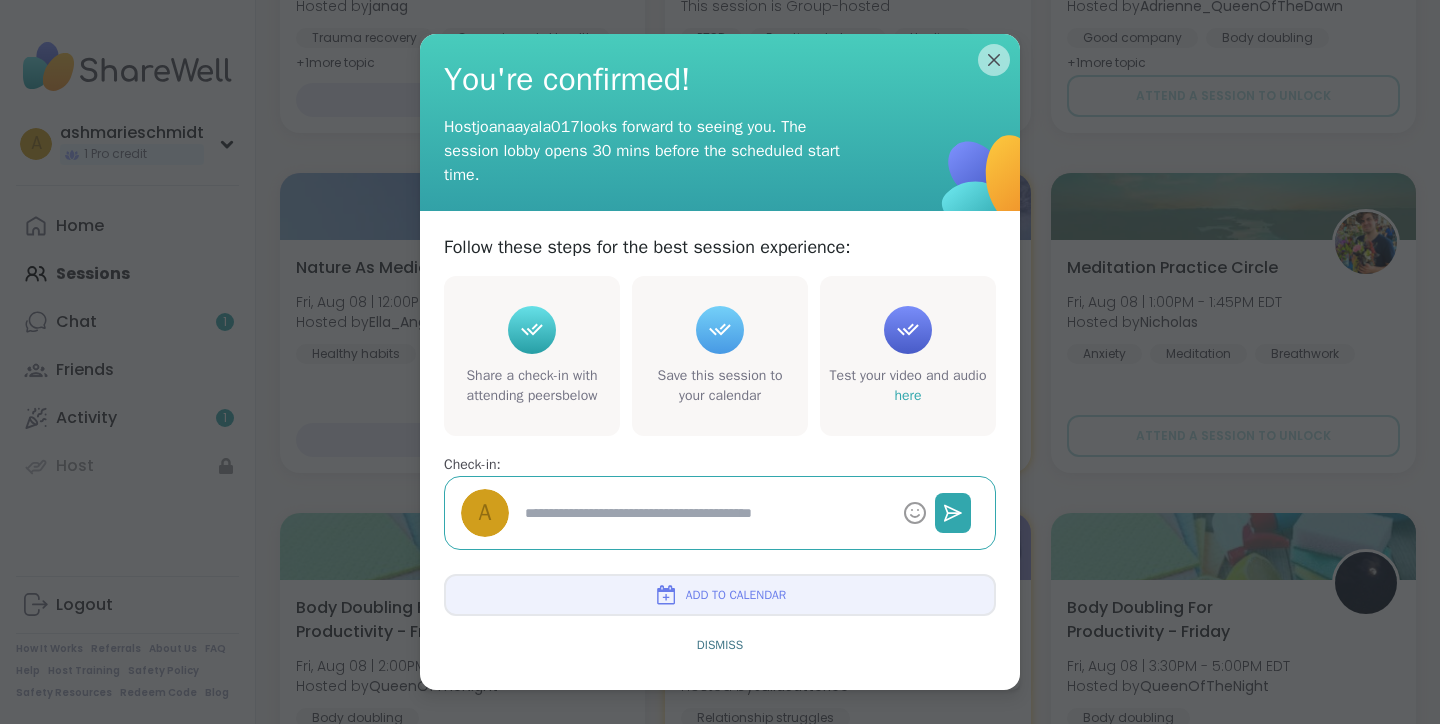 type on "*" 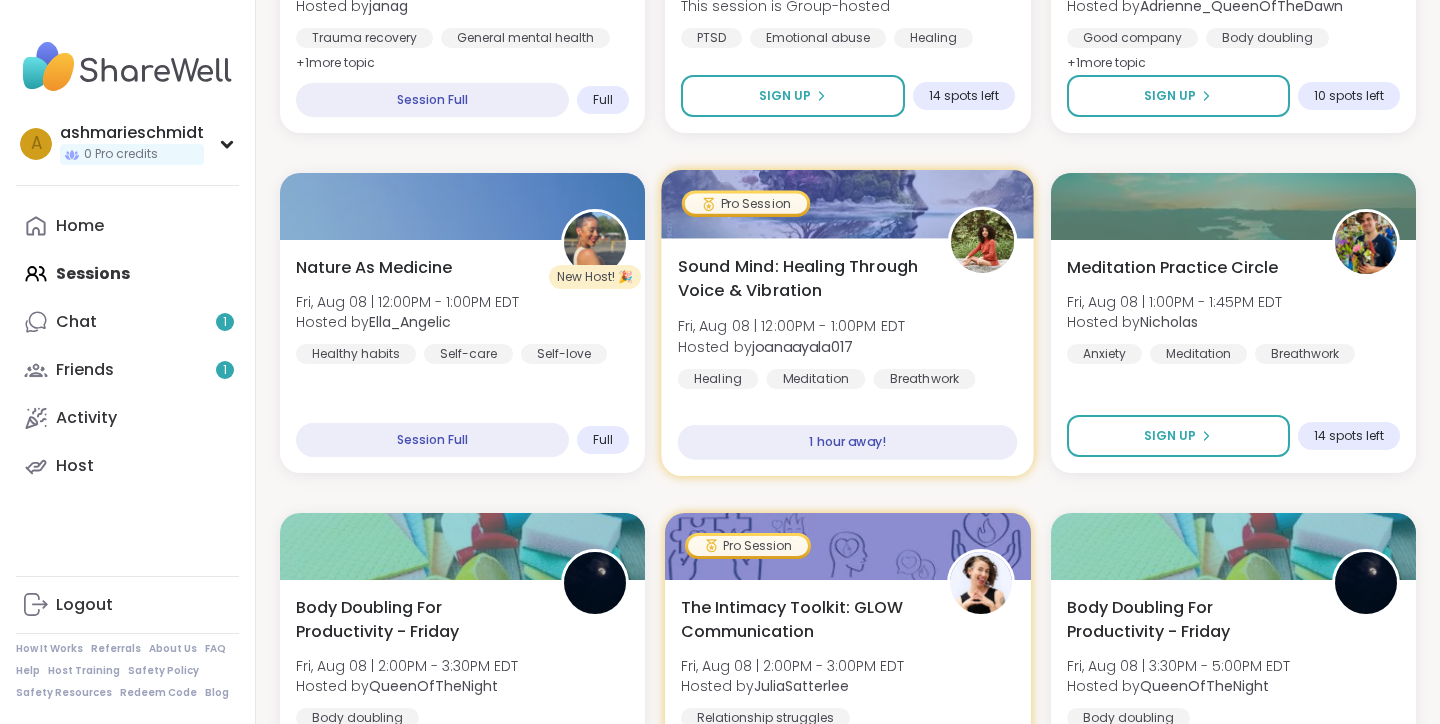 click on "Sound Mind: Healing Through Voice & Vibration" at bounding box center [802, 278] 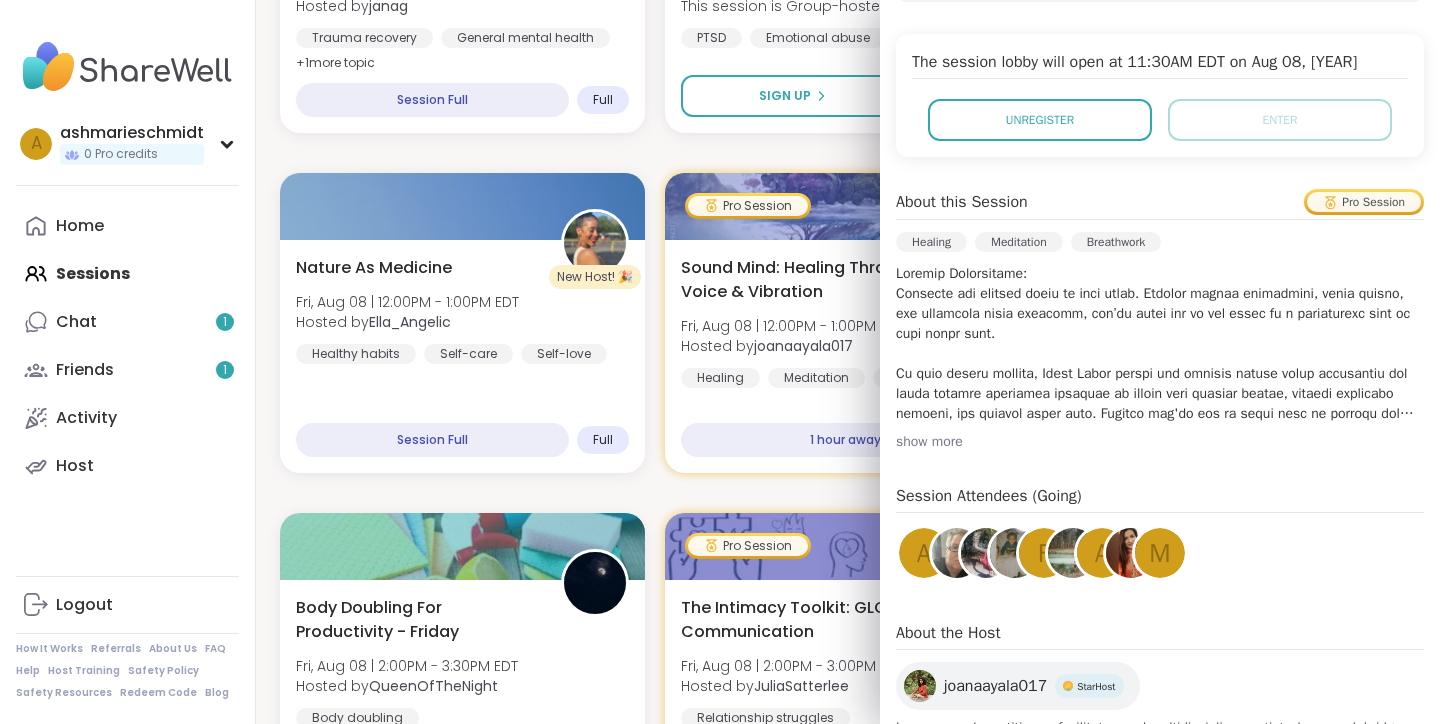 scroll, scrollTop: 426, scrollLeft: 0, axis: vertical 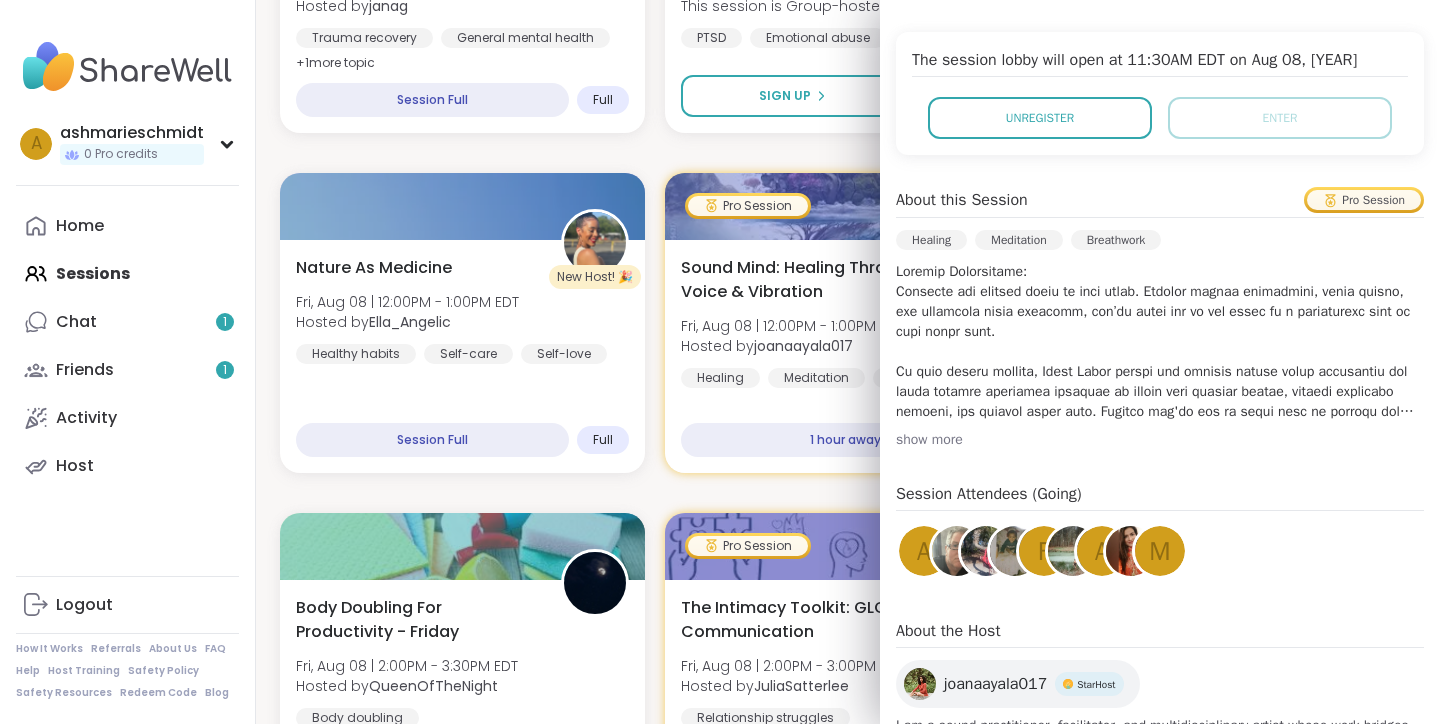 click on "show more" at bounding box center (1160, 440) 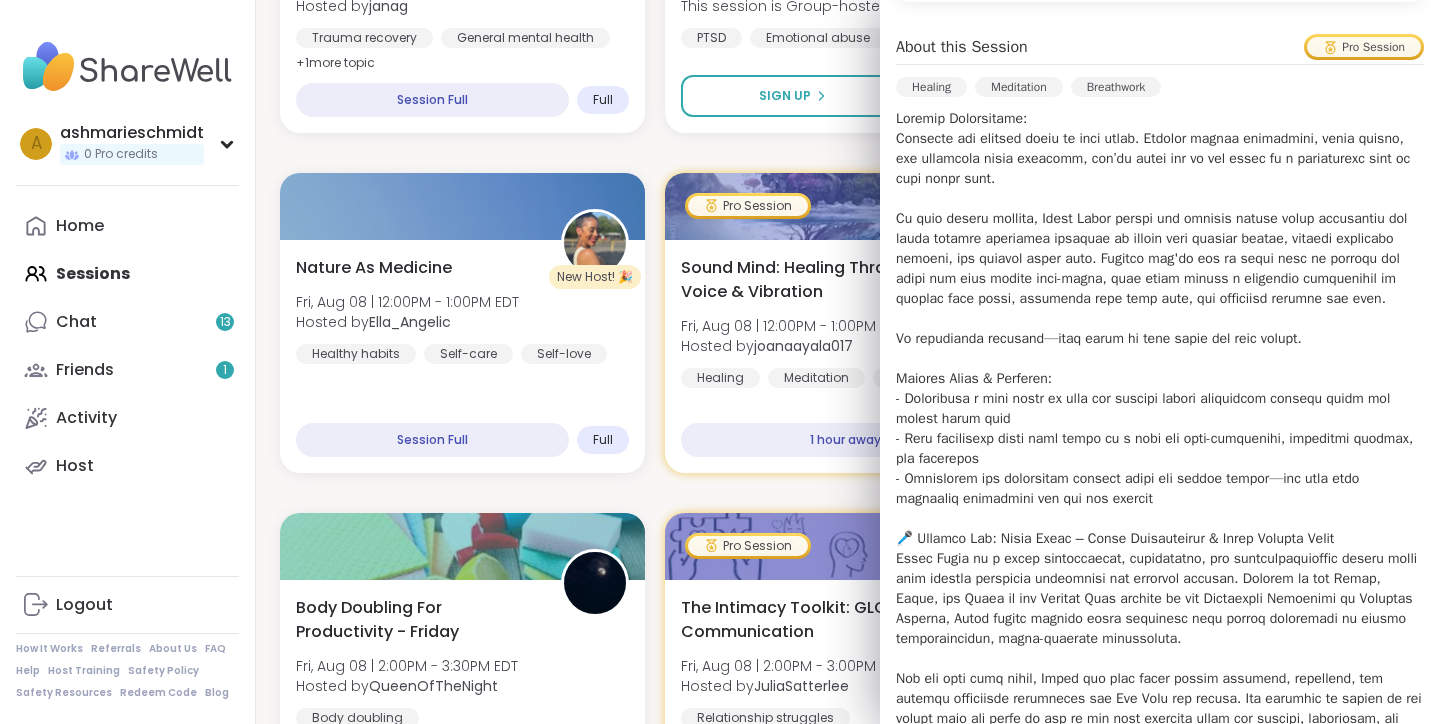 scroll, scrollTop: 0, scrollLeft: 0, axis: both 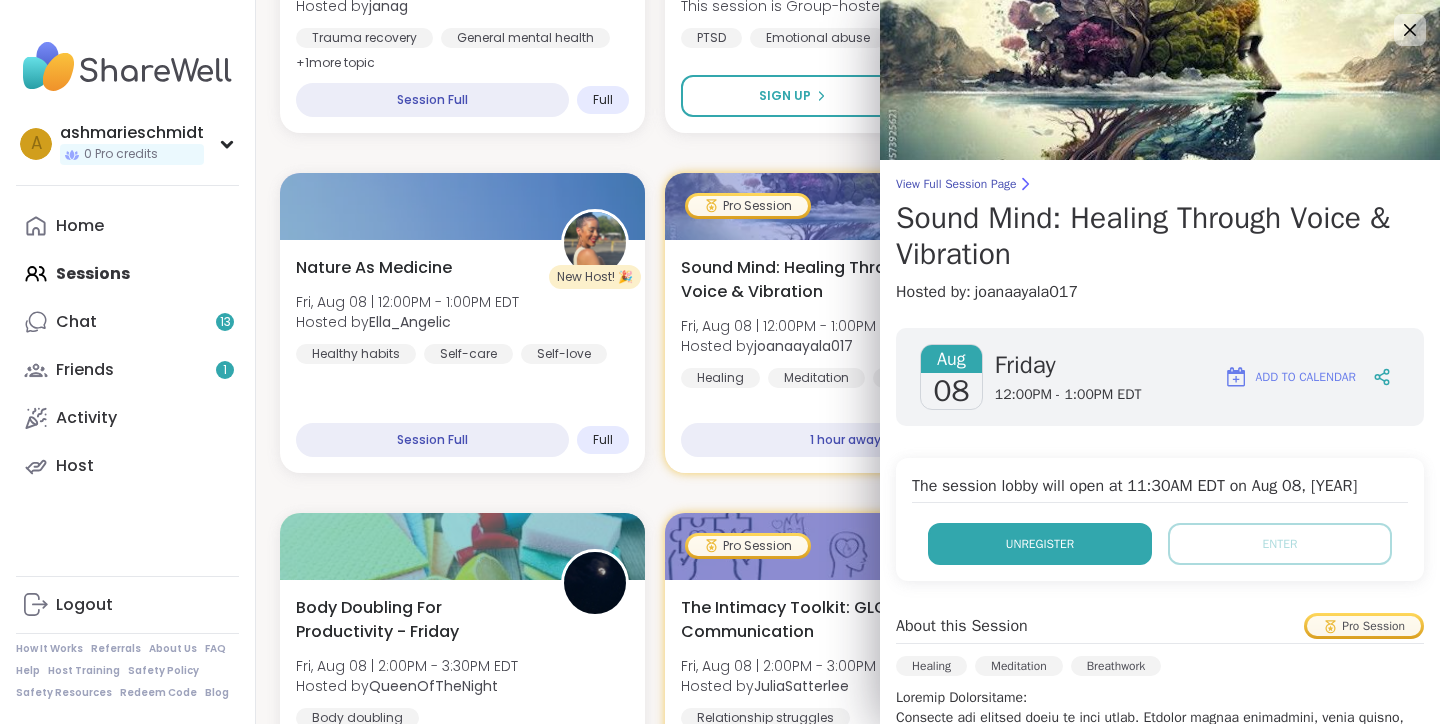 click on "Unregister" at bounding box center [1040, 544] 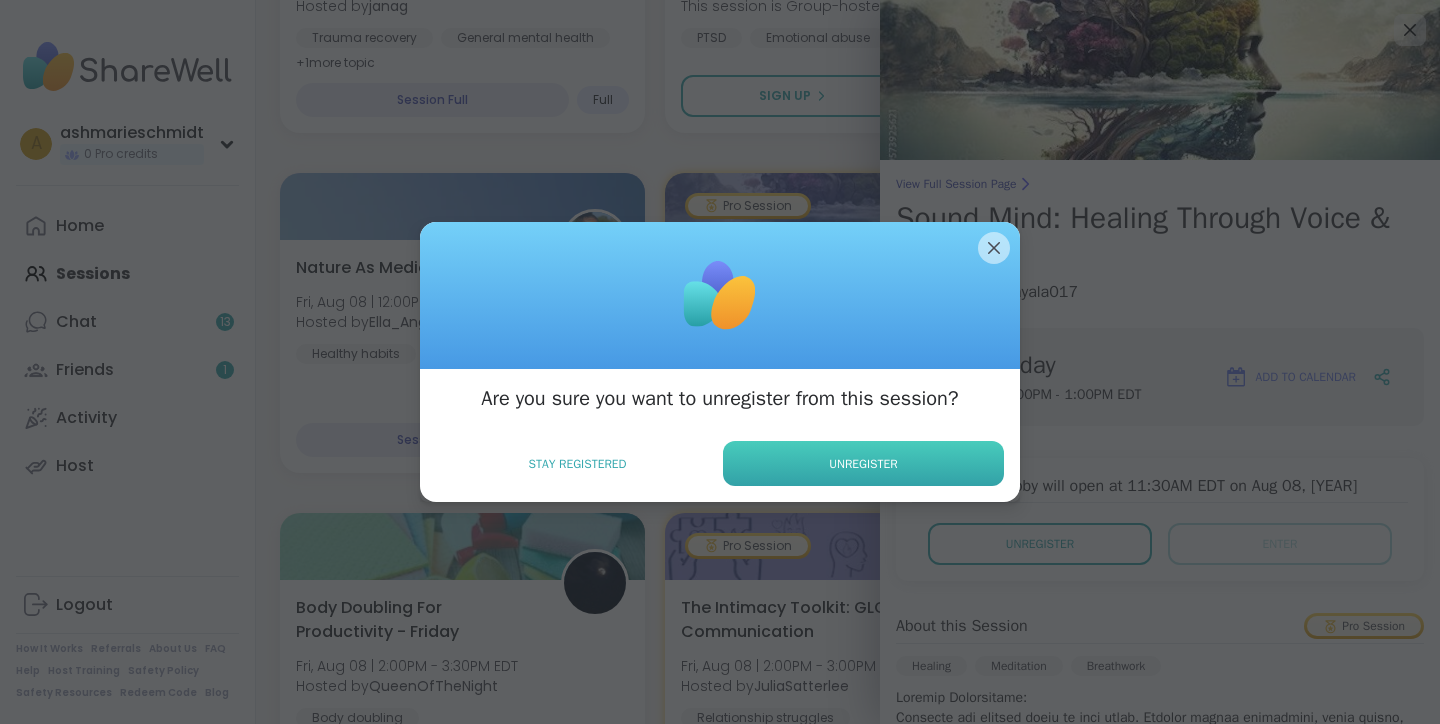 click on "Unregister" at bounding box center [863, 463] 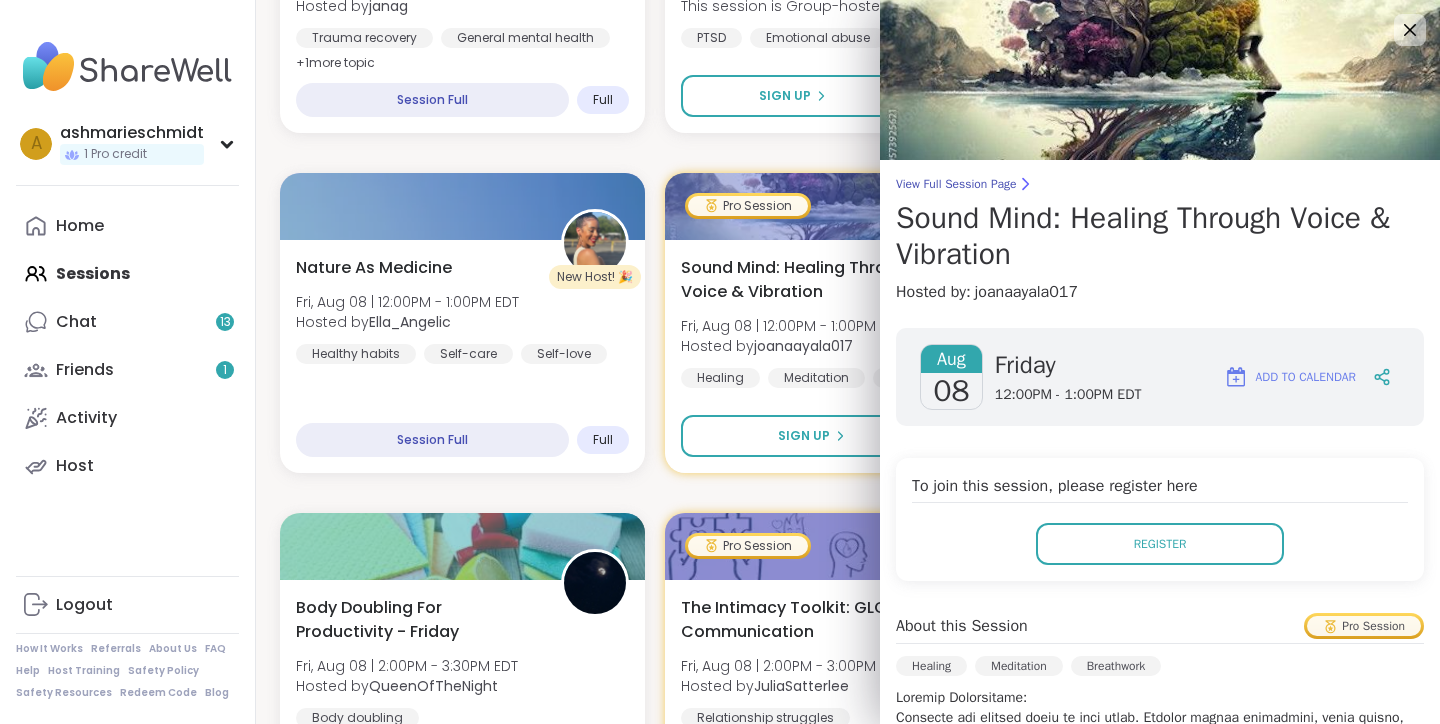 click on "Pop up! Morning session! Fri, Aug 08 | 10:00AM - 11:00AM EDT Hosted by  [USERNAME] General mental health Healthy habits Self-care SESSION LIVE Good Morning Body Doubling For Productivity Fri, Aug 08 | 10:00AM - 11:00AM EDT Hosted by  [USERNAME] Body doubling Good company Goal-setting + 1  more topic SESSION LIVE Emotional Abuse: Moving Beyond the Pain Fri, Aug 08 | 11:00AM - 12:00PM EDT This session is Group-hosted PTSD Emotional abuse Healing Session Full Full Morning EFT tapping, calming, clearing exercises Fri, Aug 08 | 11:00AM - 11:45AM EDT Hosted by  [USERNAME] Trauma recovery General mental health Anxiety + 1  more topic Session Full Full Emotional Abuse: Moving Beyond the Pain Fri, Aug 08 | 11:00AM - 12:00PM EDT This session is Group-hosted PTSD Emotional abuse Healing Sign Up 14 spots left Good Morning Body Doubling For Productivity Fri, Aug 08 | 11:00AM - 12:00PM EDT Hosted by  [USERNAME] Good company Body doubling Goal-setting + 1  more topic Sign Up 10 spots left New Host! 🎉" at bounding box center (848, 1513) 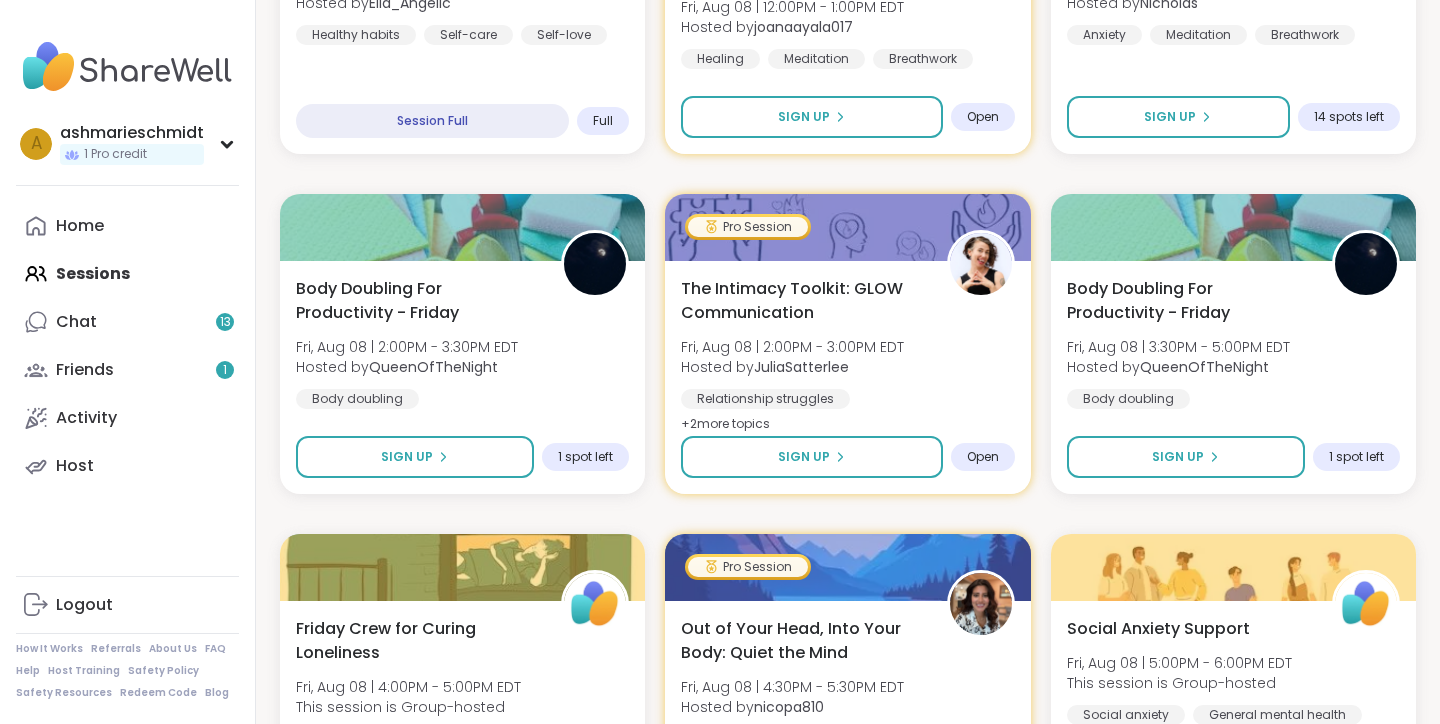 scroll, scrollTop: 1242, scrollLeft: 0, axis: vertical 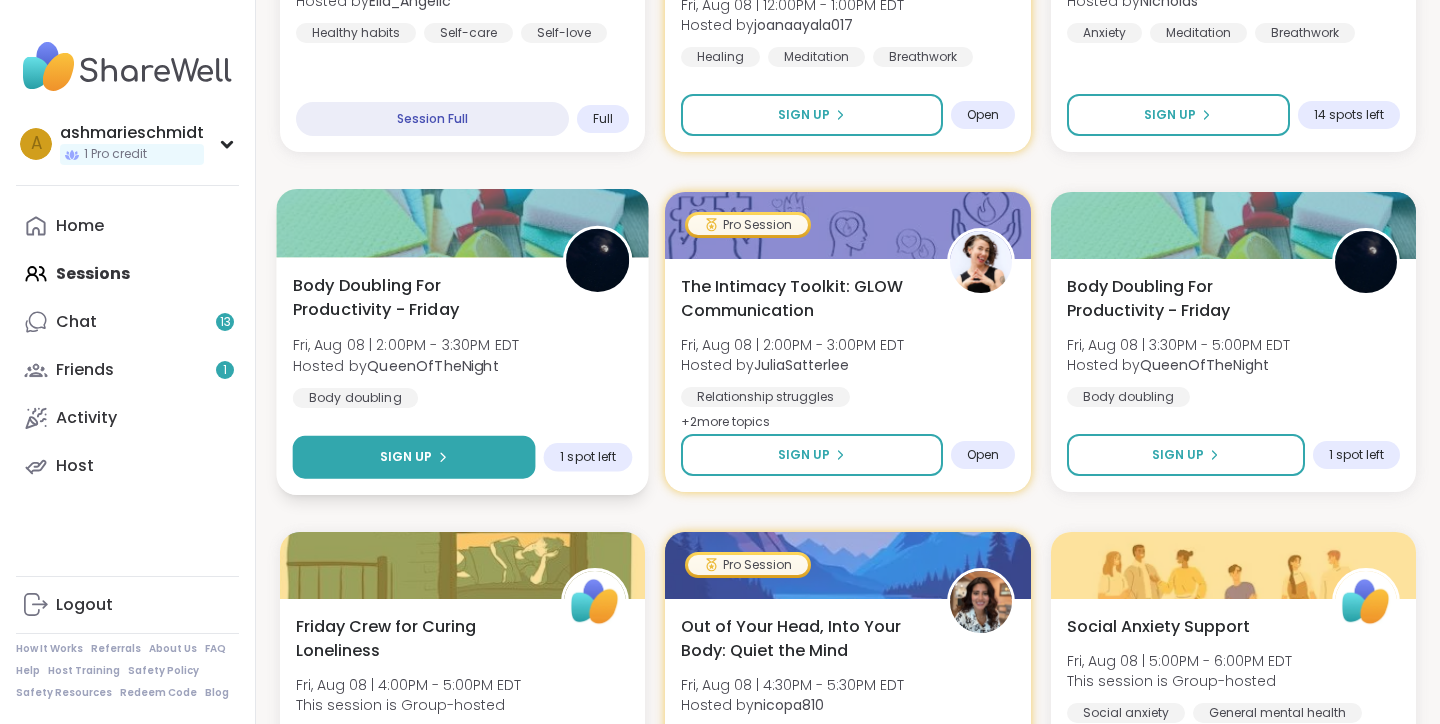 click on "Sign Up" at bounding box center [414, 457] 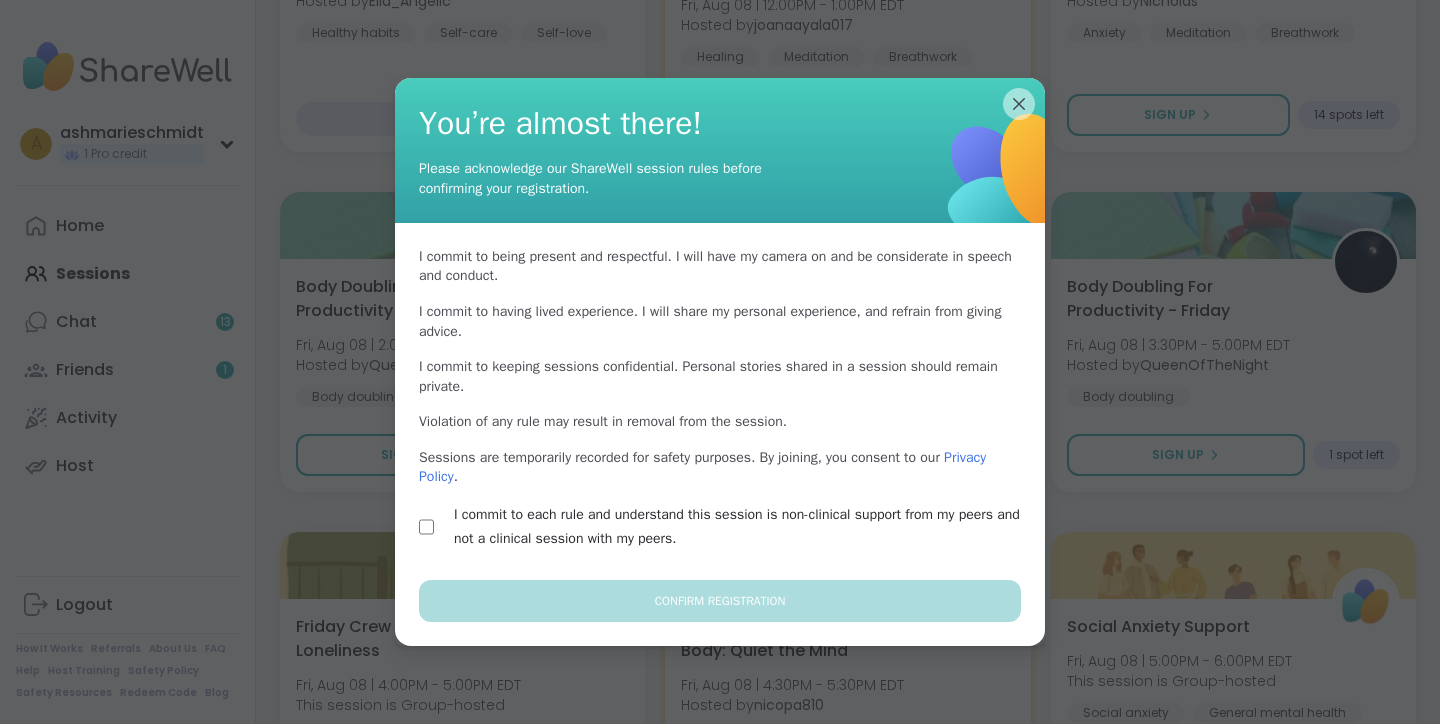 click on "I commit to each rule and understand this session is non-clinical support from my peers and not a clinical session with my peers." at bounding box center [743, 527] 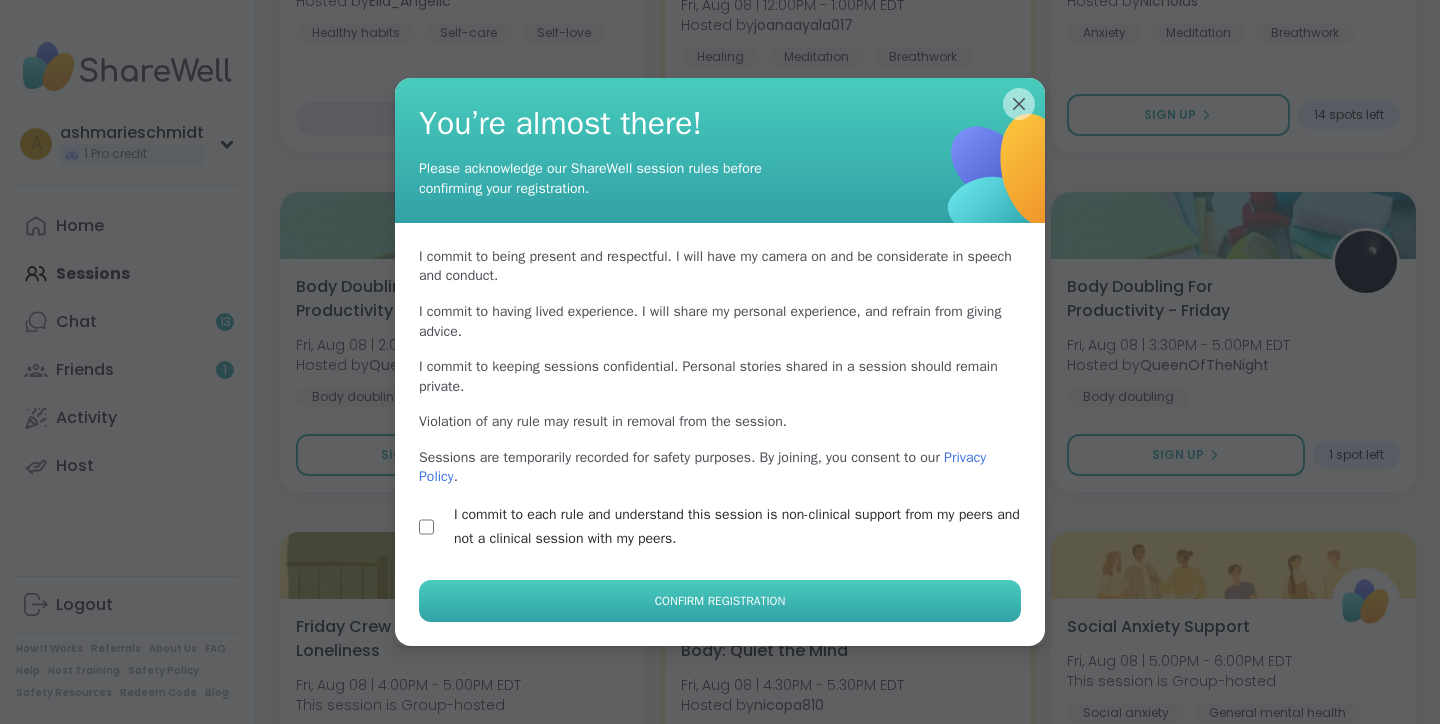 click on "Confirm Registration" at bounding box center (720, 601) 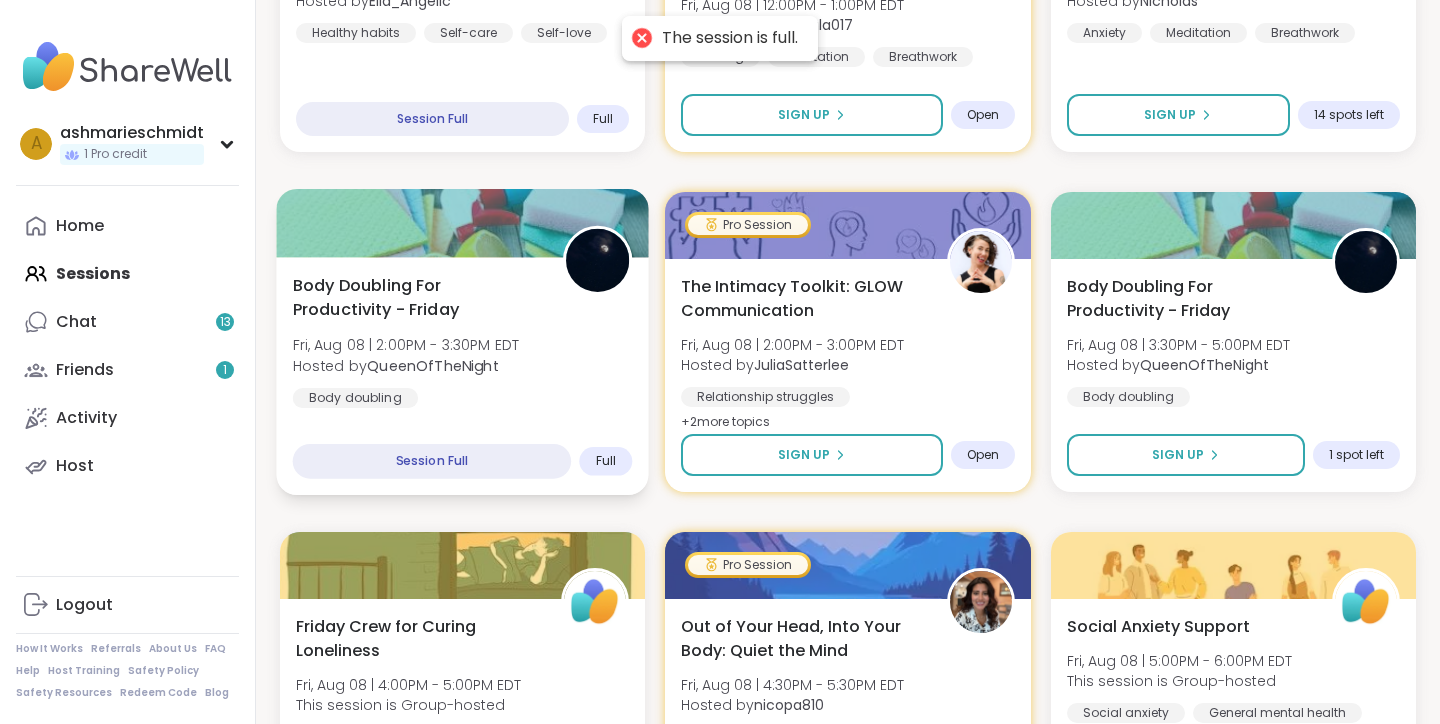 click on "Fri, Aug 08 | 2:00PM - 3:30PM EDT" at bounding box center (406, 345) 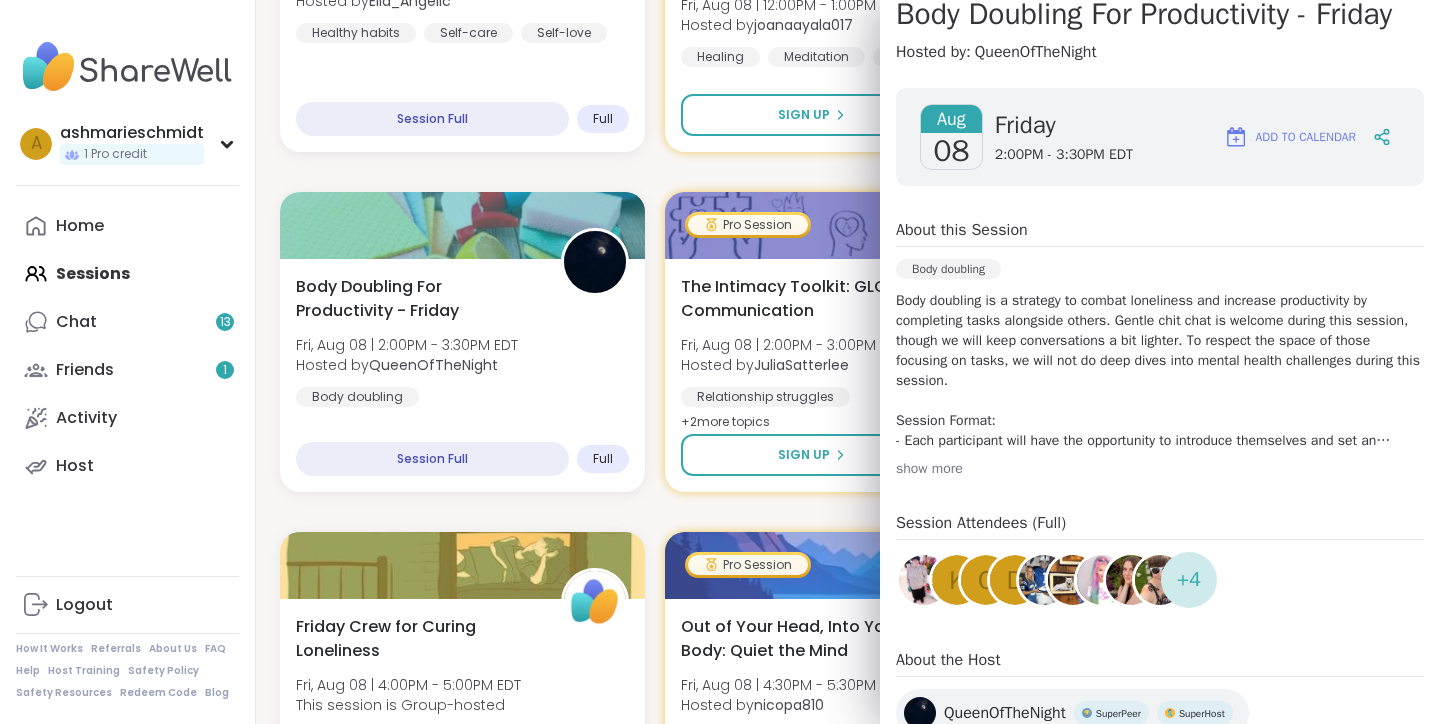 scroll, scrollTop: 221, scrollLeft: 0, axis: vertical 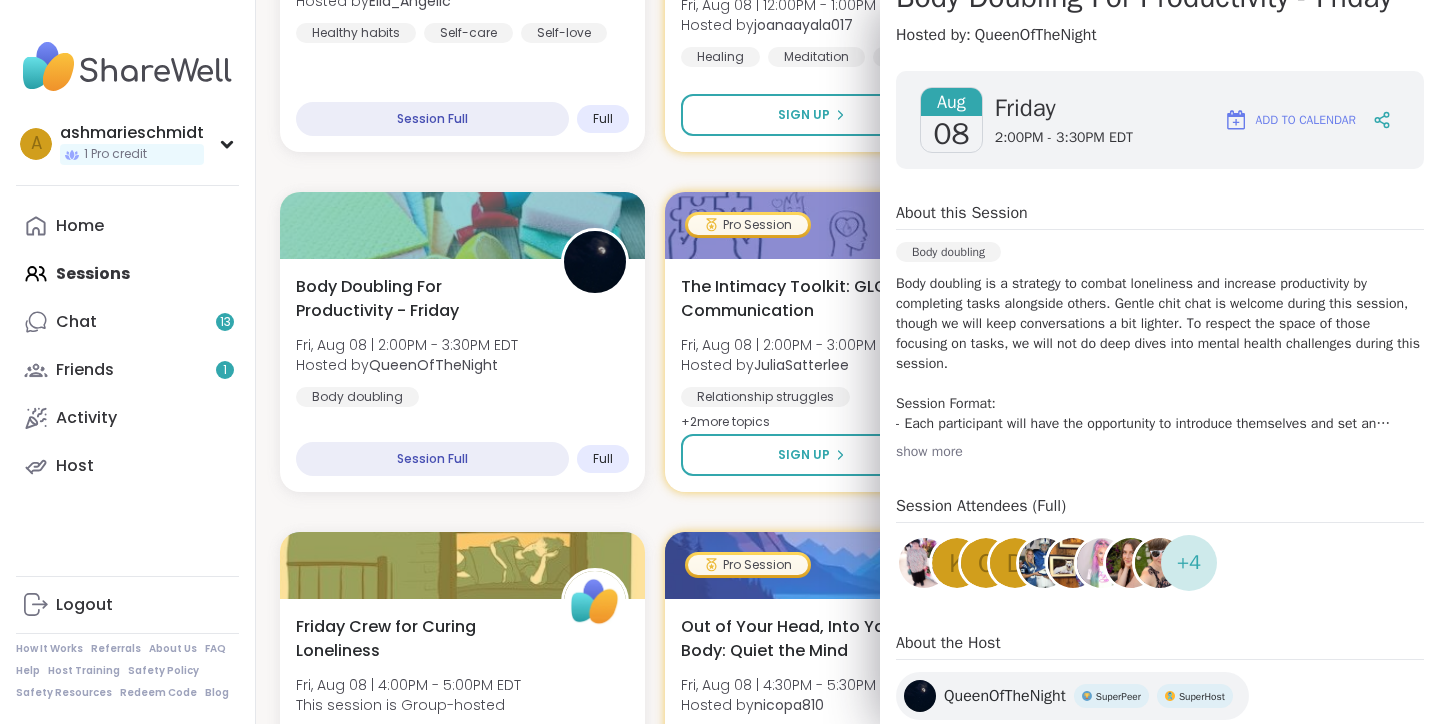 click on "show more" at bounding box center [1160, 452] 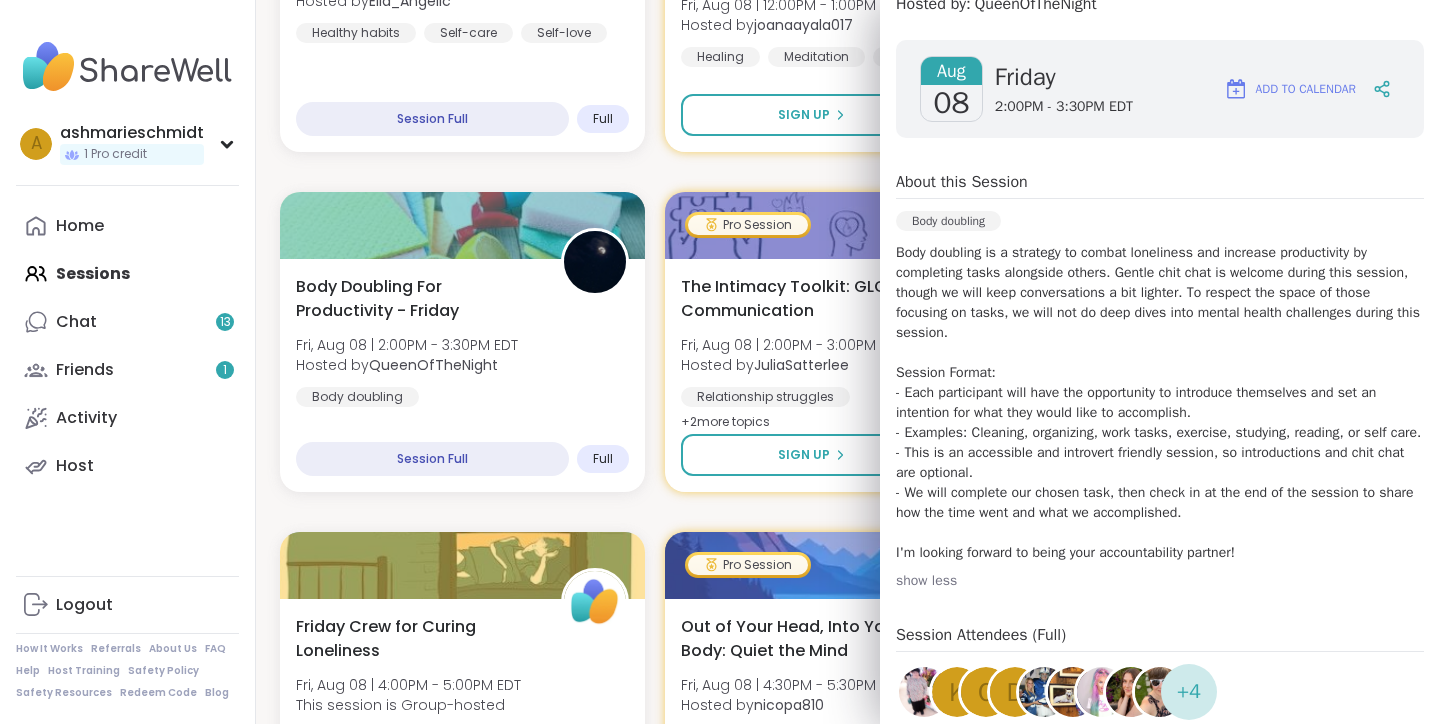 scroll, scrollTop: 0, scrollLeft: 0, axis: both 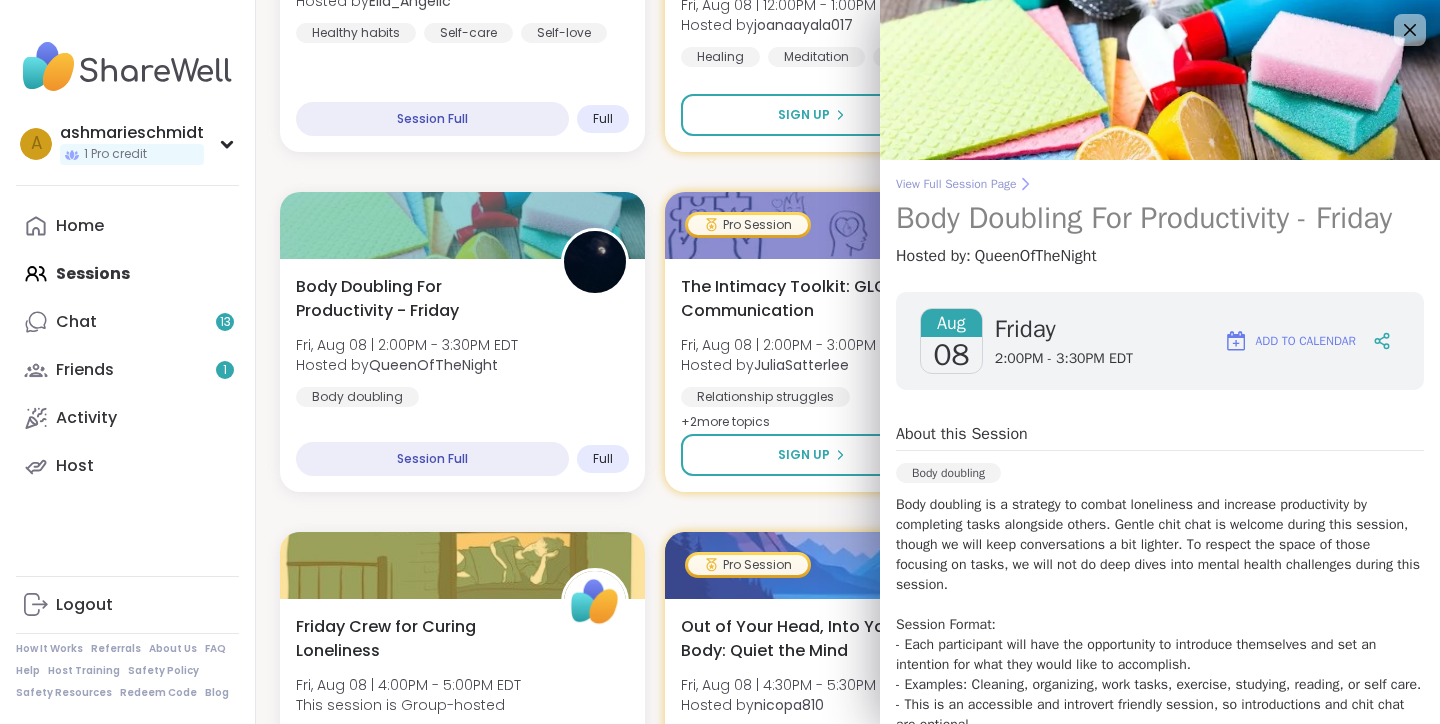click on "View Full Session Page" at bounding box center (1160, 184) 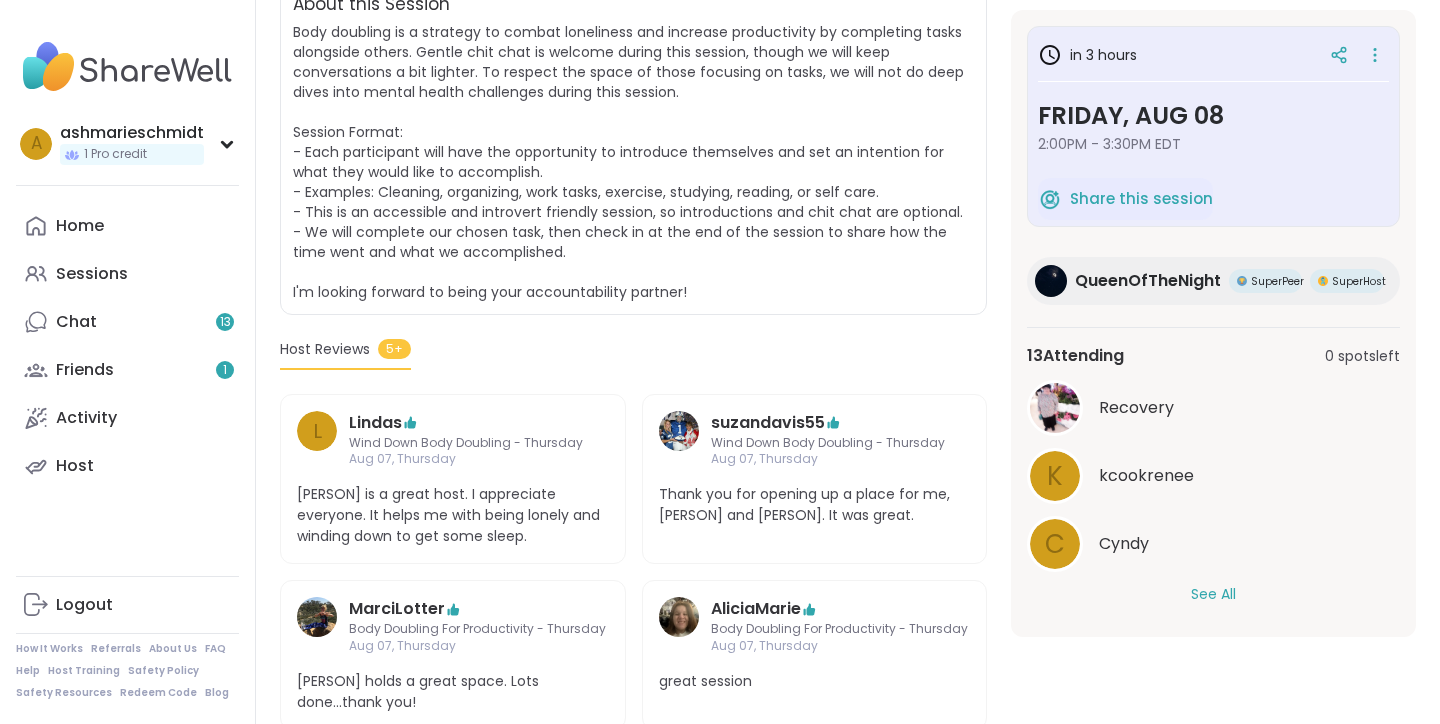 scroll, scrollTop: 454, scrollLeft: 0, axis: vertical 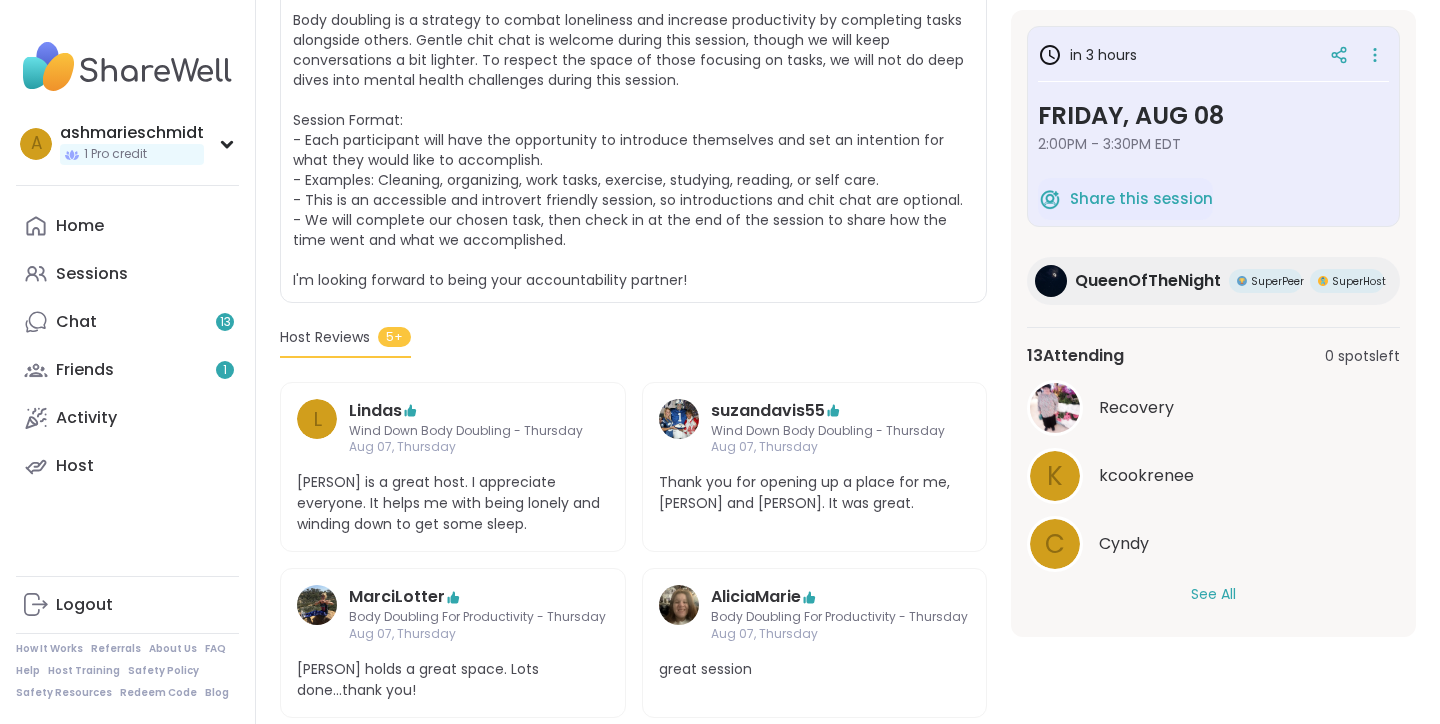 click on "See All" at bounding box center (1213, 594) 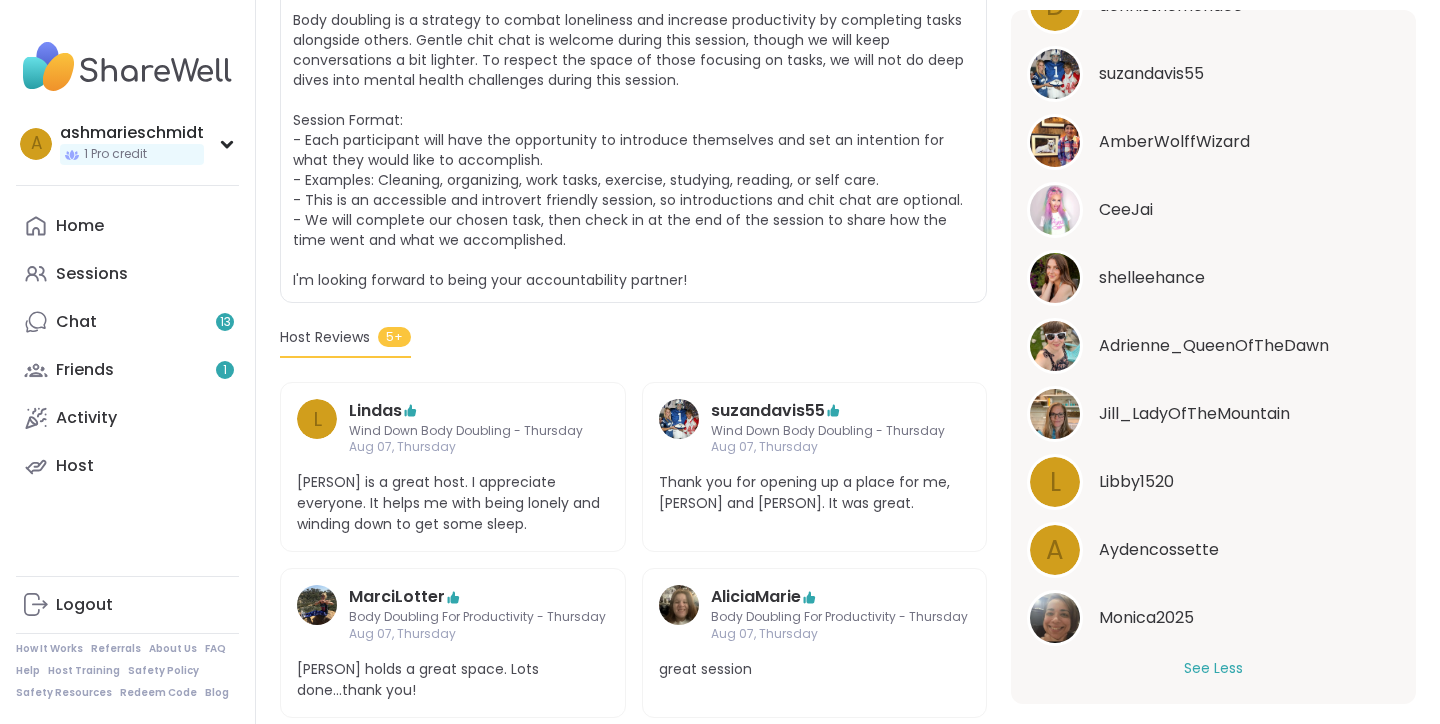 scroll, scrollTop: 613, scrollLeft: 0, axis: vertical 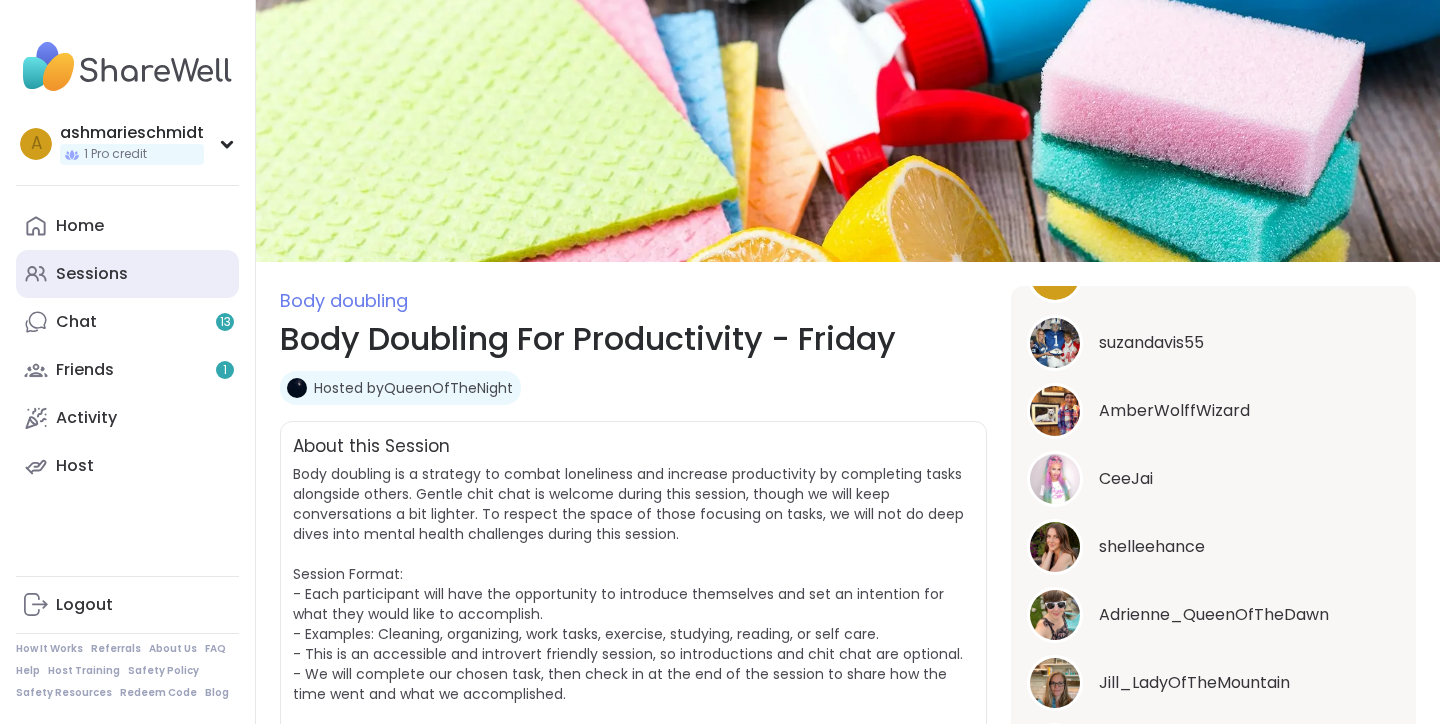 click on "Sessions" at bounding box center (92, 274) 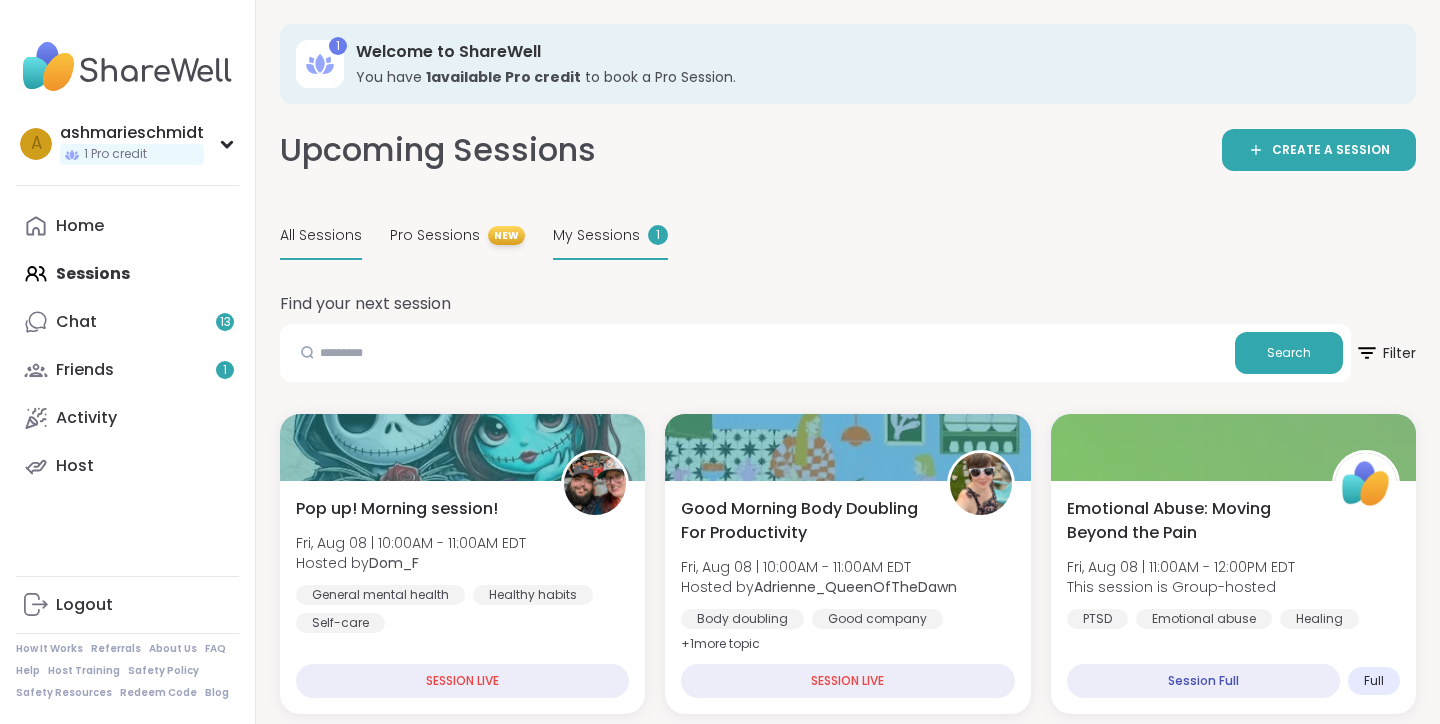 click on "My Sessions" at bounding box center [596, 235] 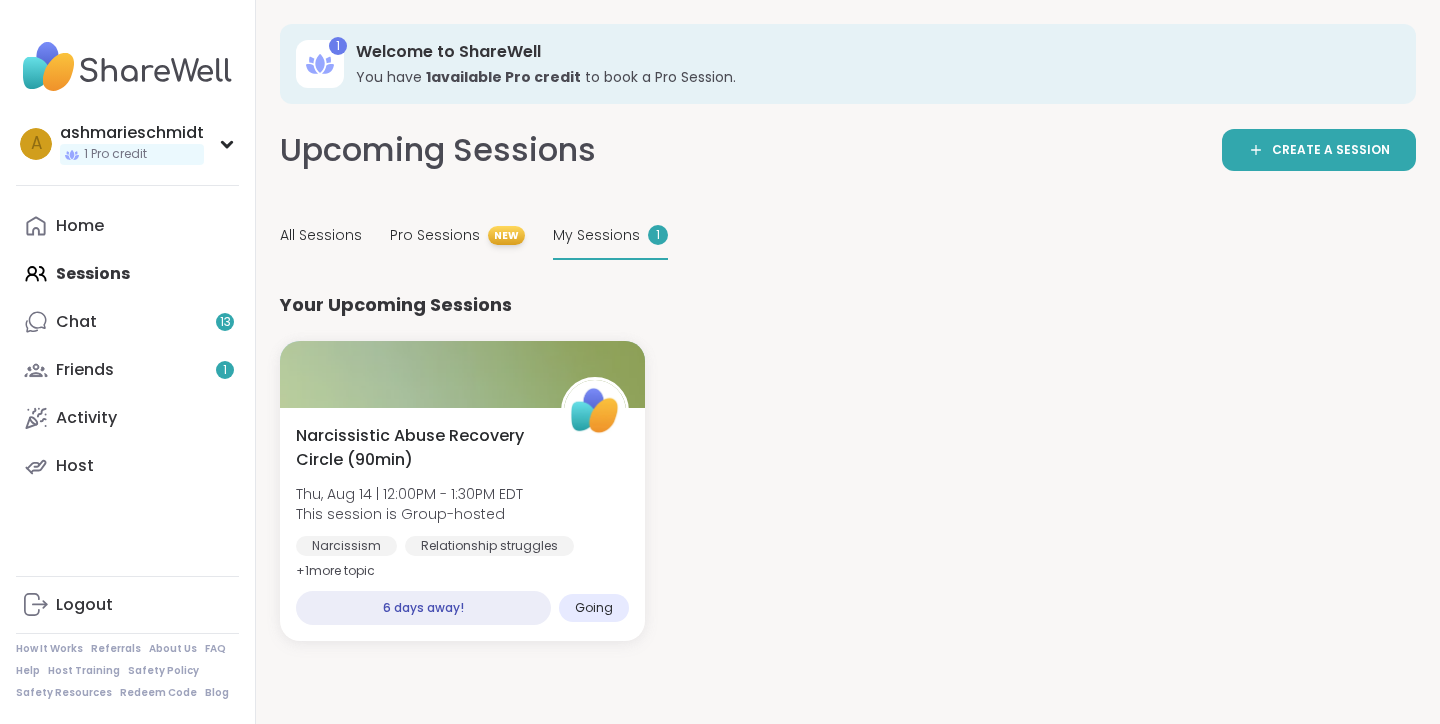 scroll, scrollTop: 20, scrollLeft: 0, axis: vertical 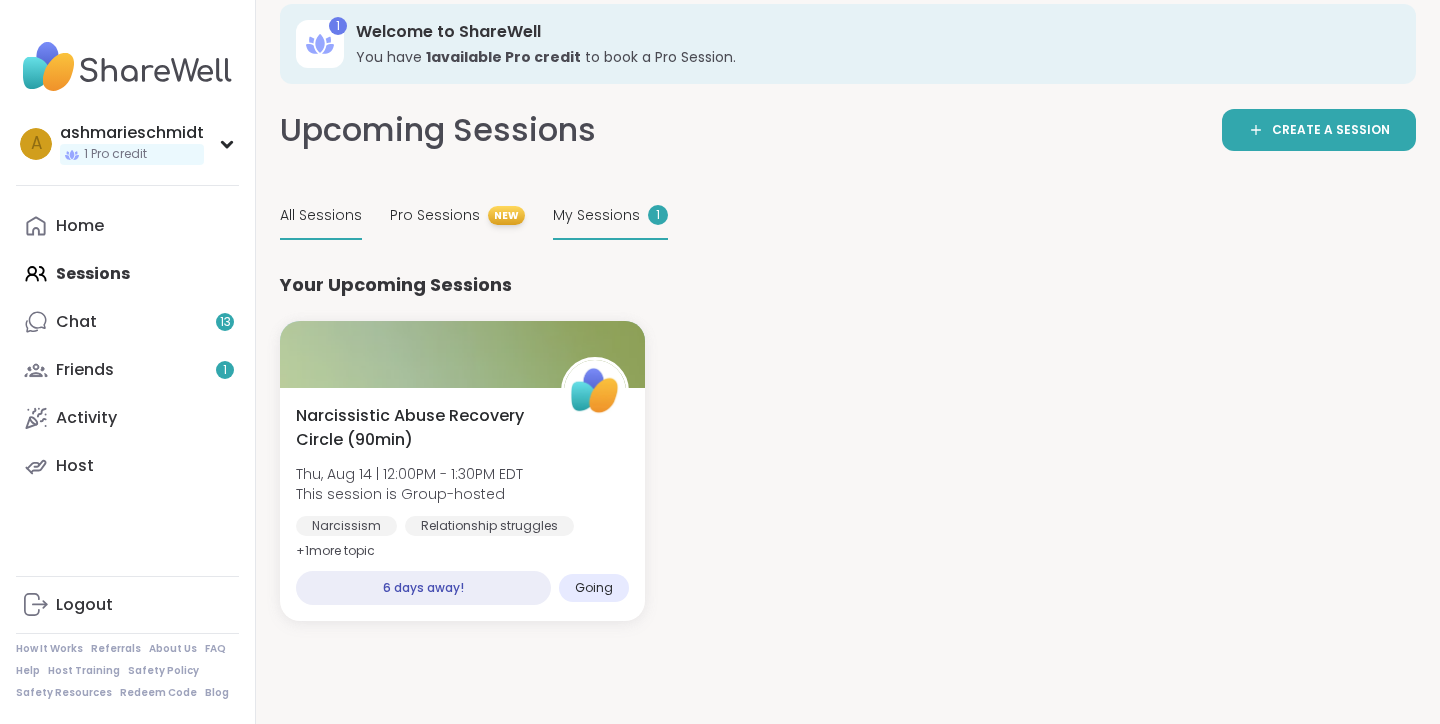 click on "All Sessions" at bounding box center (321, 216) 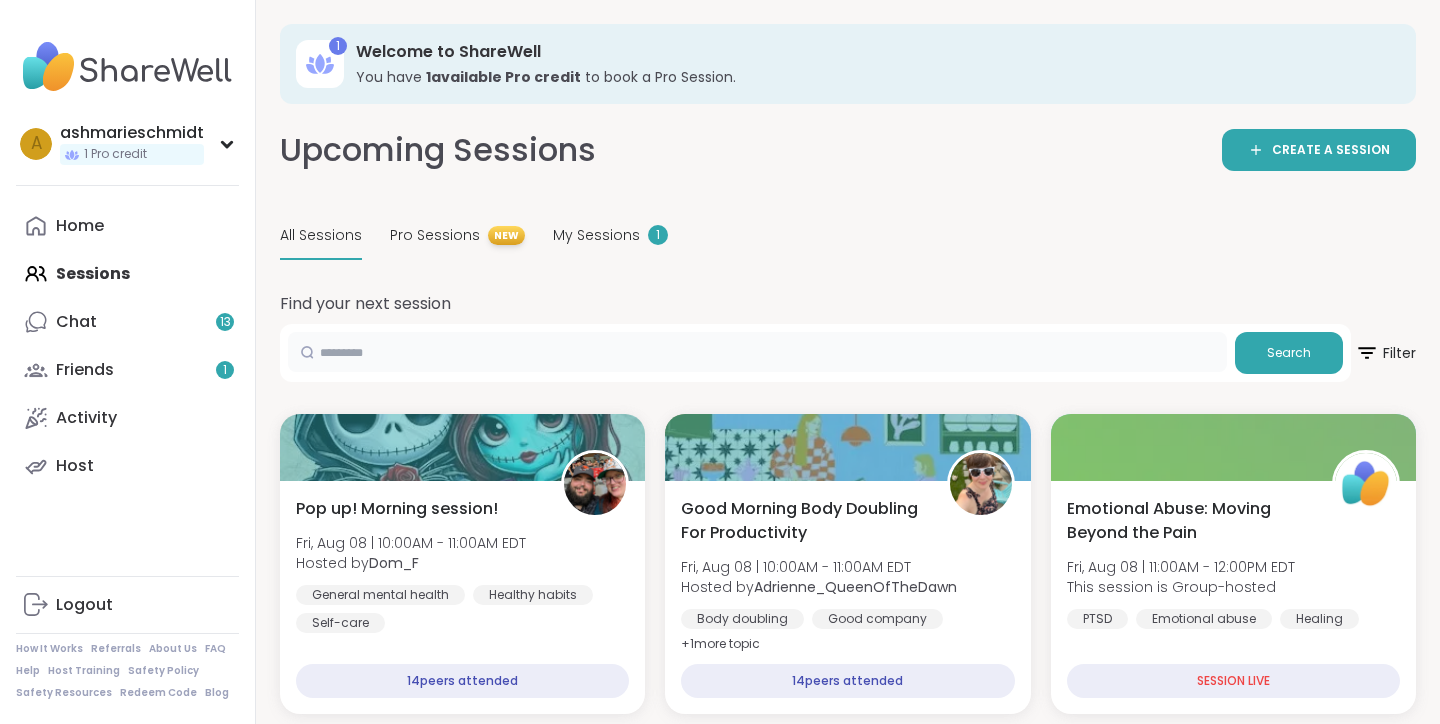 click at bounding box center [757, 352] 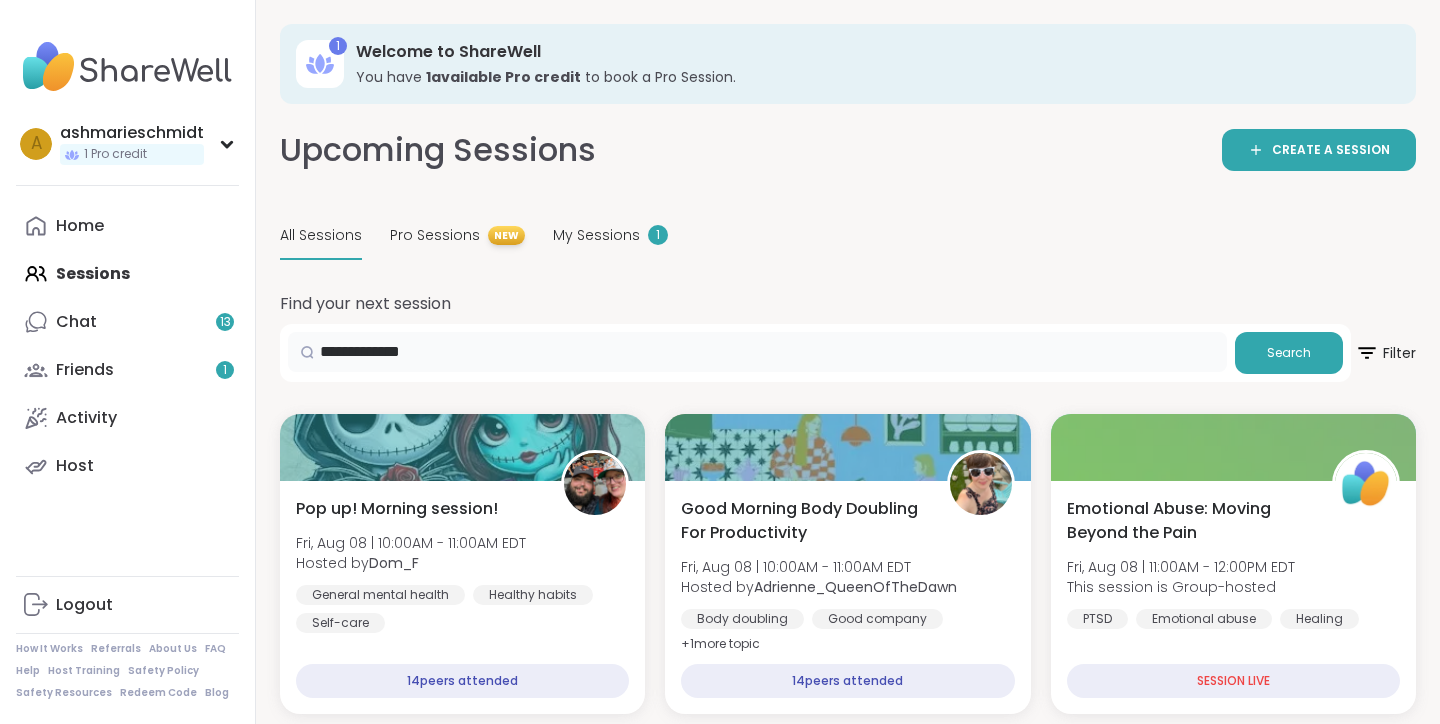 type on "**********" 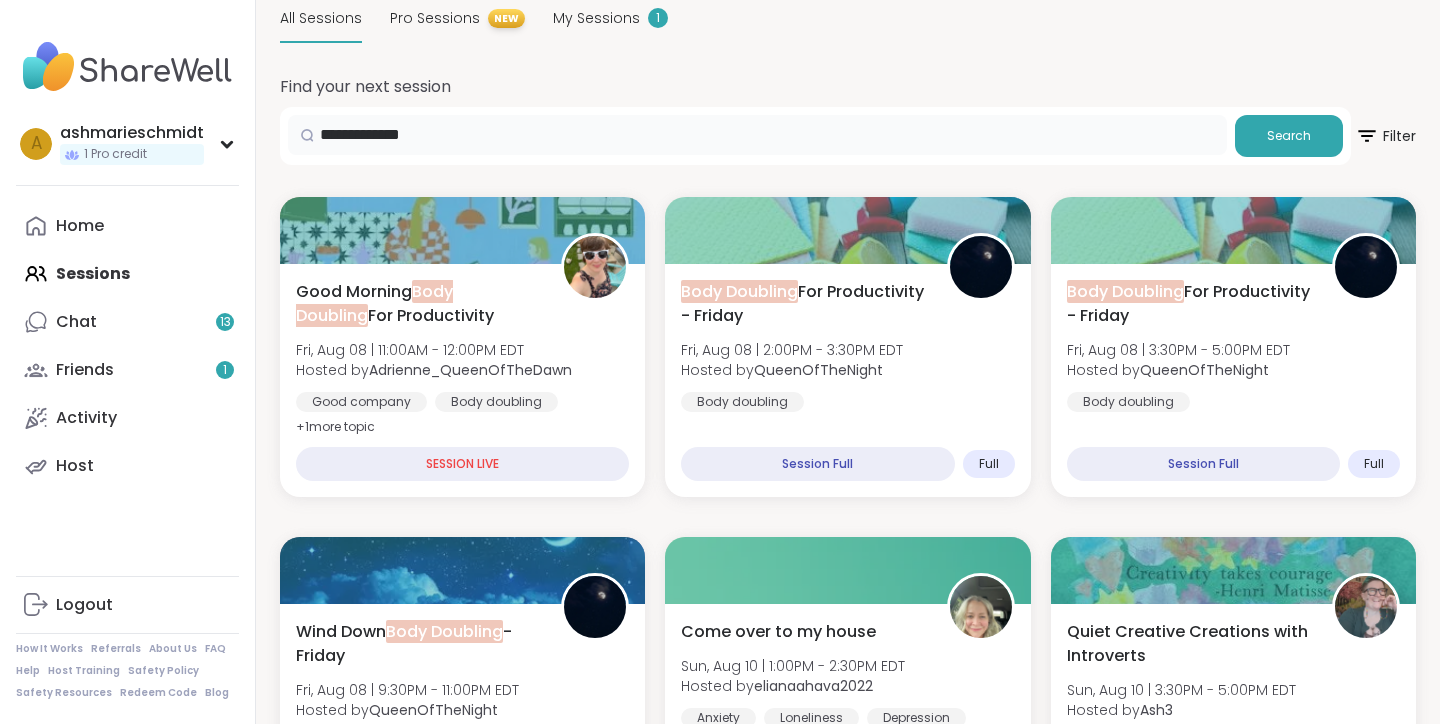 scroll, scrollTop: 219, scrollLeft: 0, axis: vertical 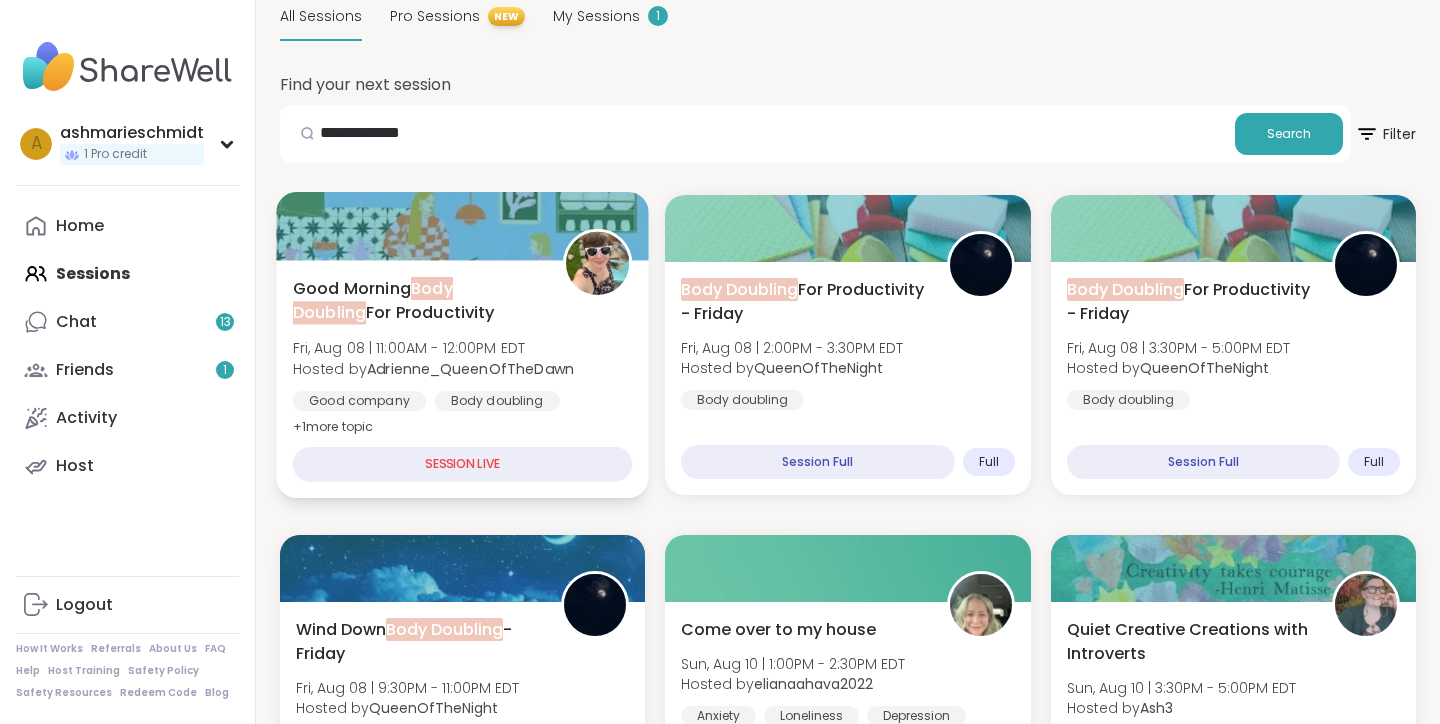 click on "SESSION LIVE" at bounding box center (463, 464) 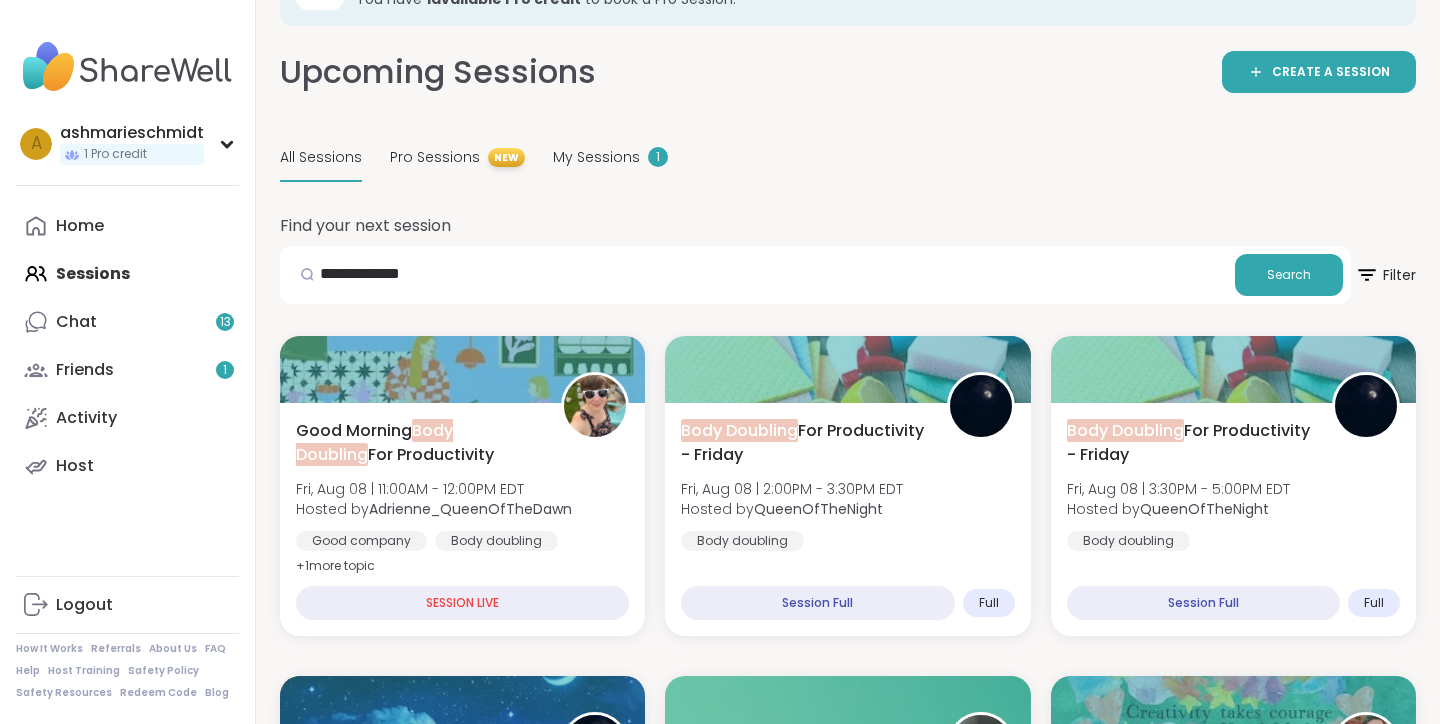 scroll, scrollTop: 0, scrollLeft: 0, axis: both 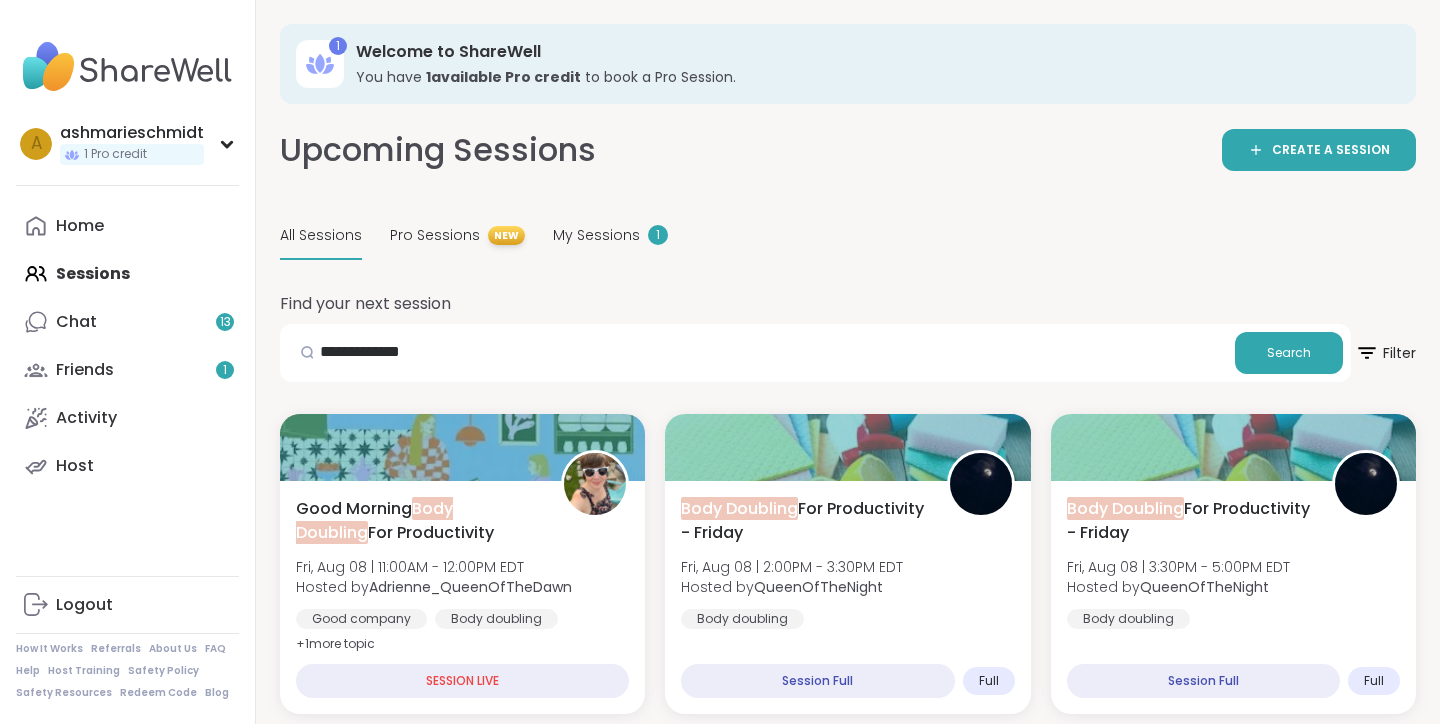 click on "Welcome to ShareWell" at bounding box center [872, 52] 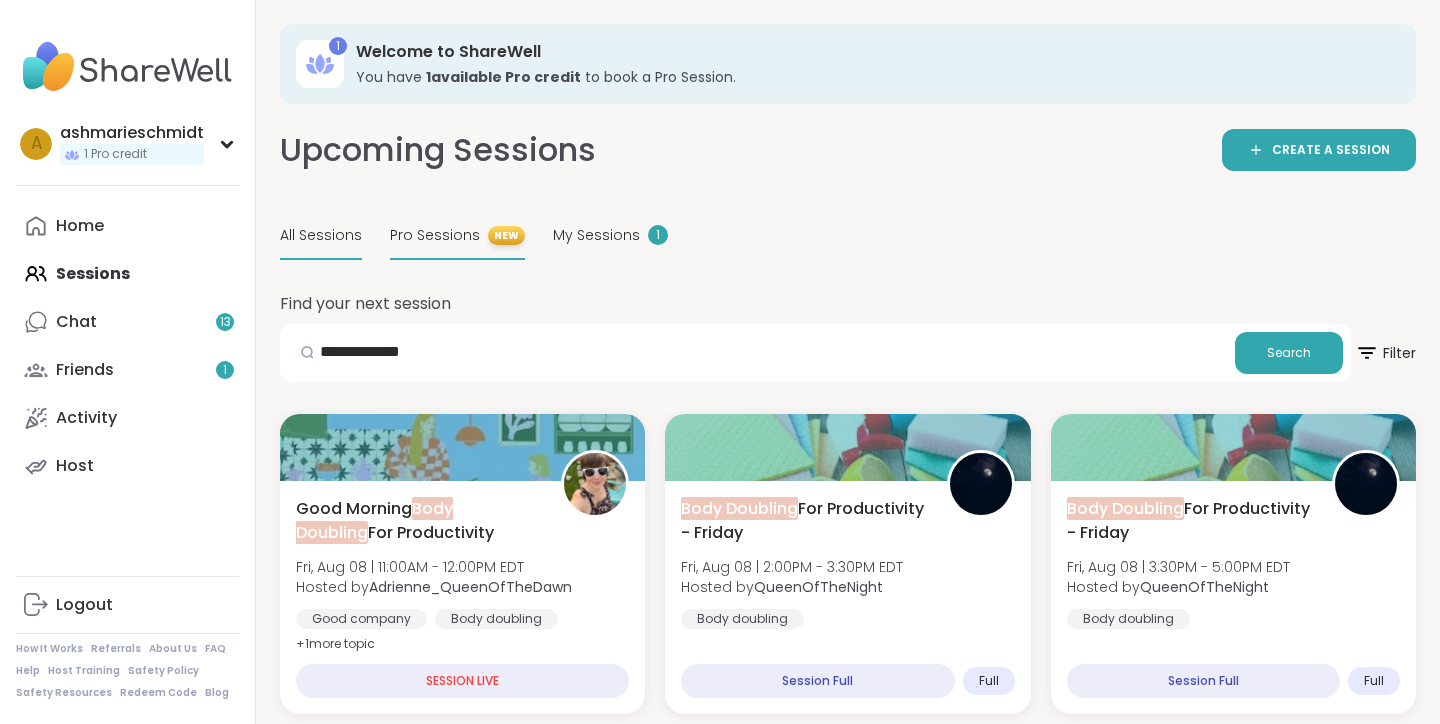 click on "Pro Sessions" at bounding box center (435, 235) 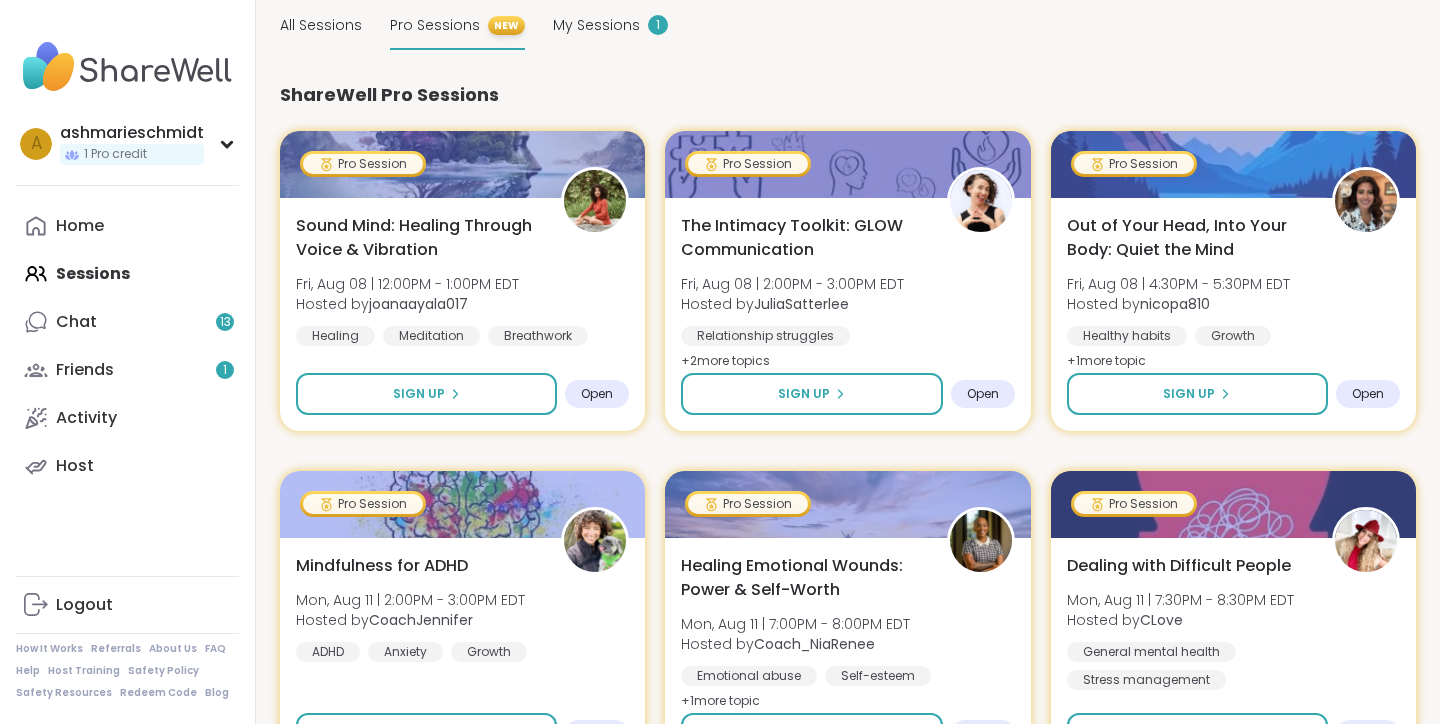 scroll, scrollTop: 205, scrollLeft: 0, axis: vertical 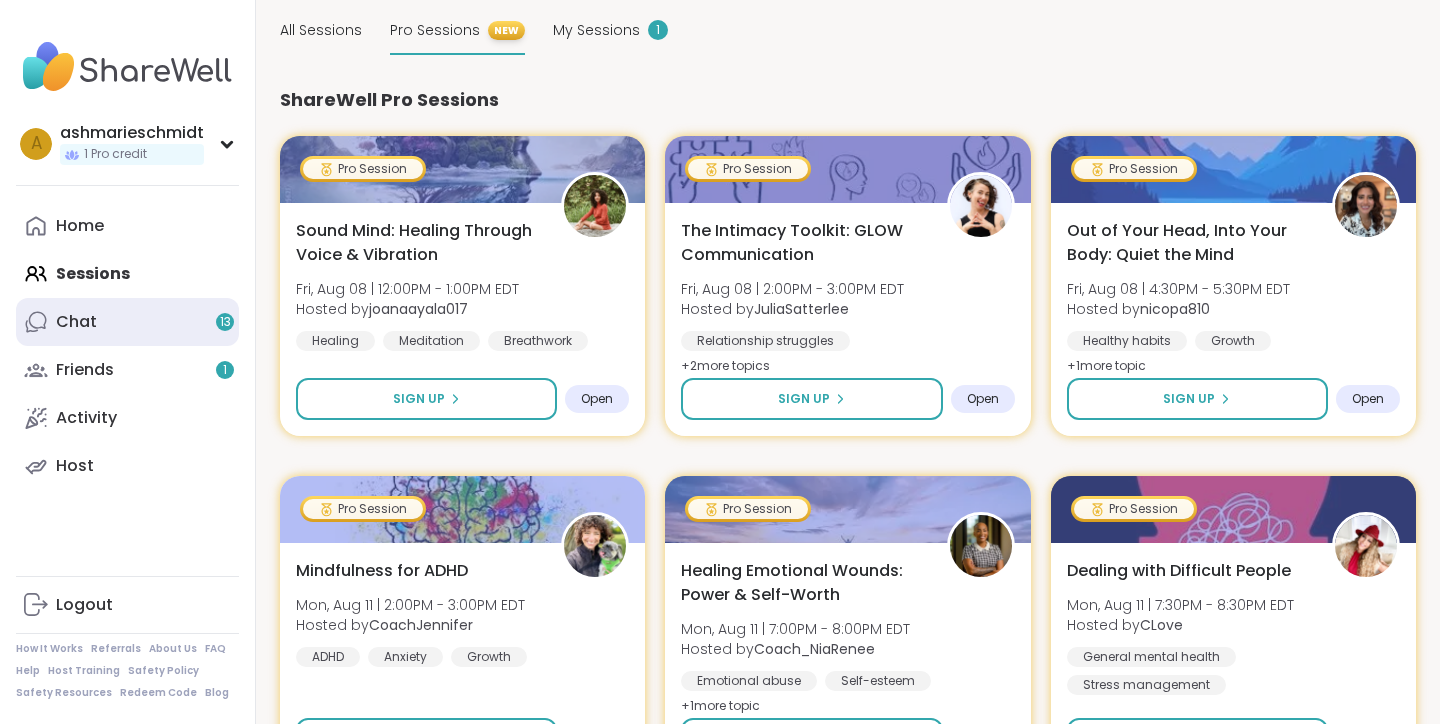 click on "Chat 13" at bounding box center [127, 322] 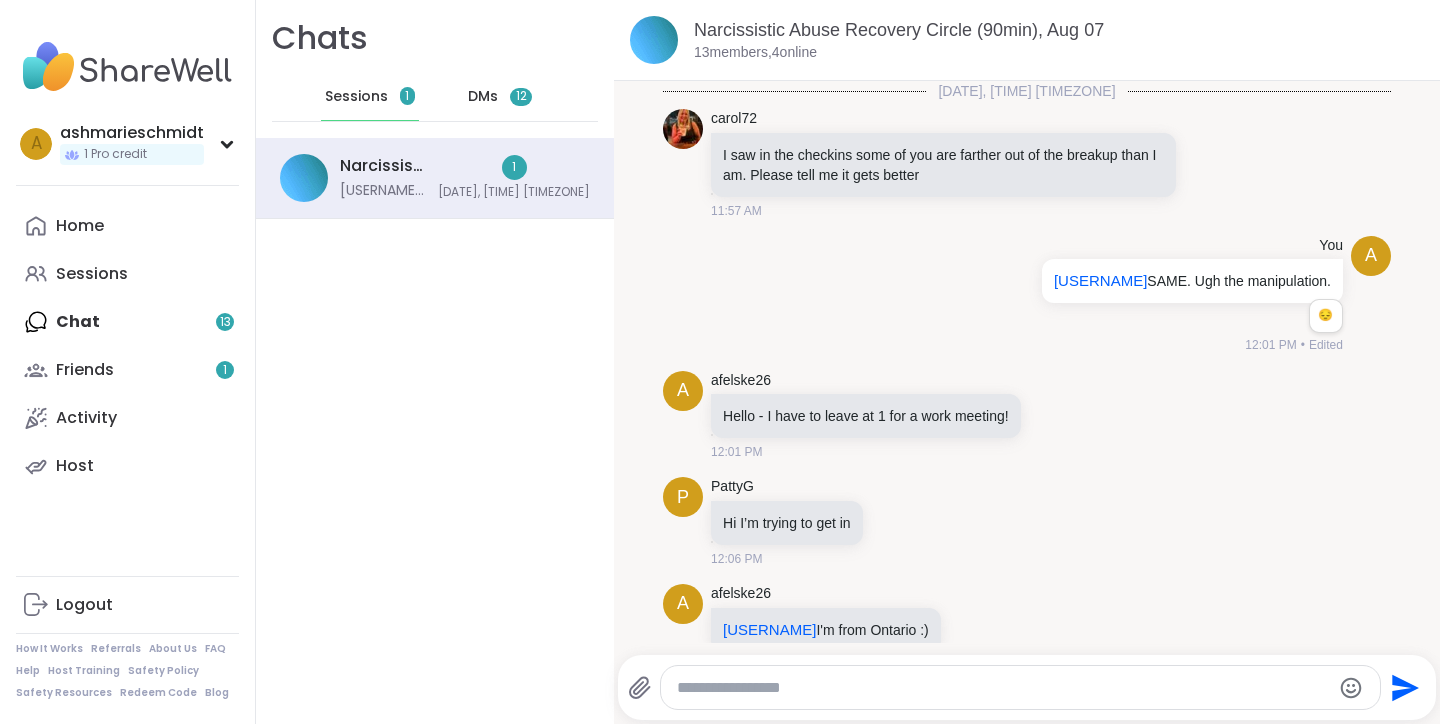 scroll, scrollTop: 0, scrollLeft: 0, axis: both 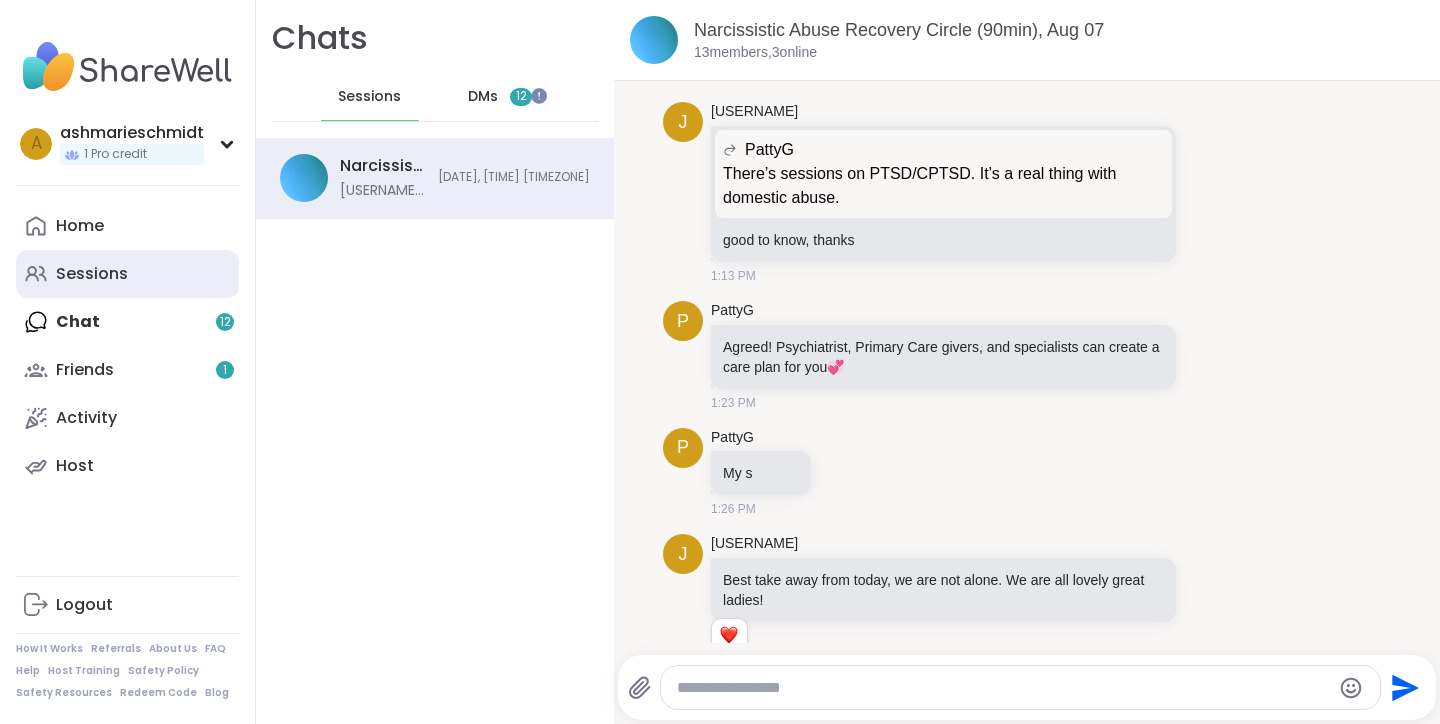 click on "Sessions" at bounding box center (92, 274) 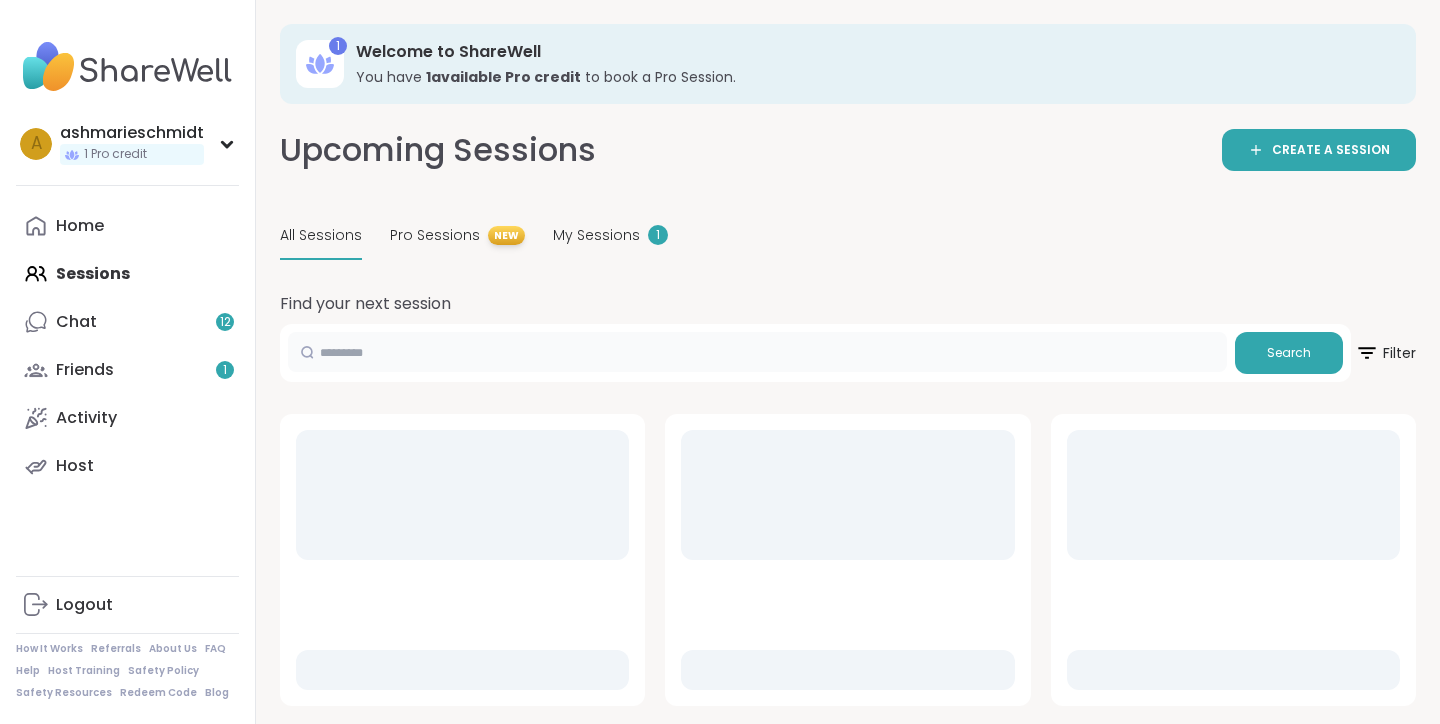 click at bounding box center (757, 352) 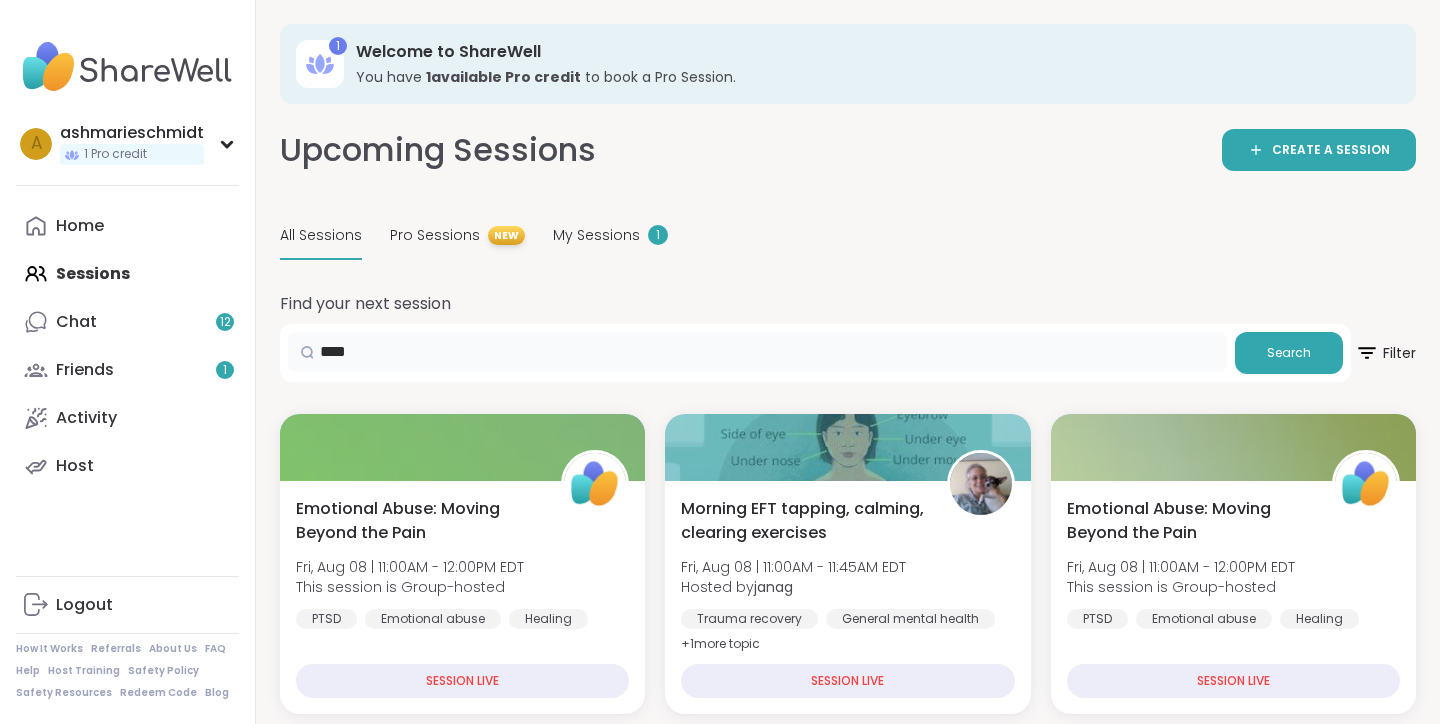 type on "****" 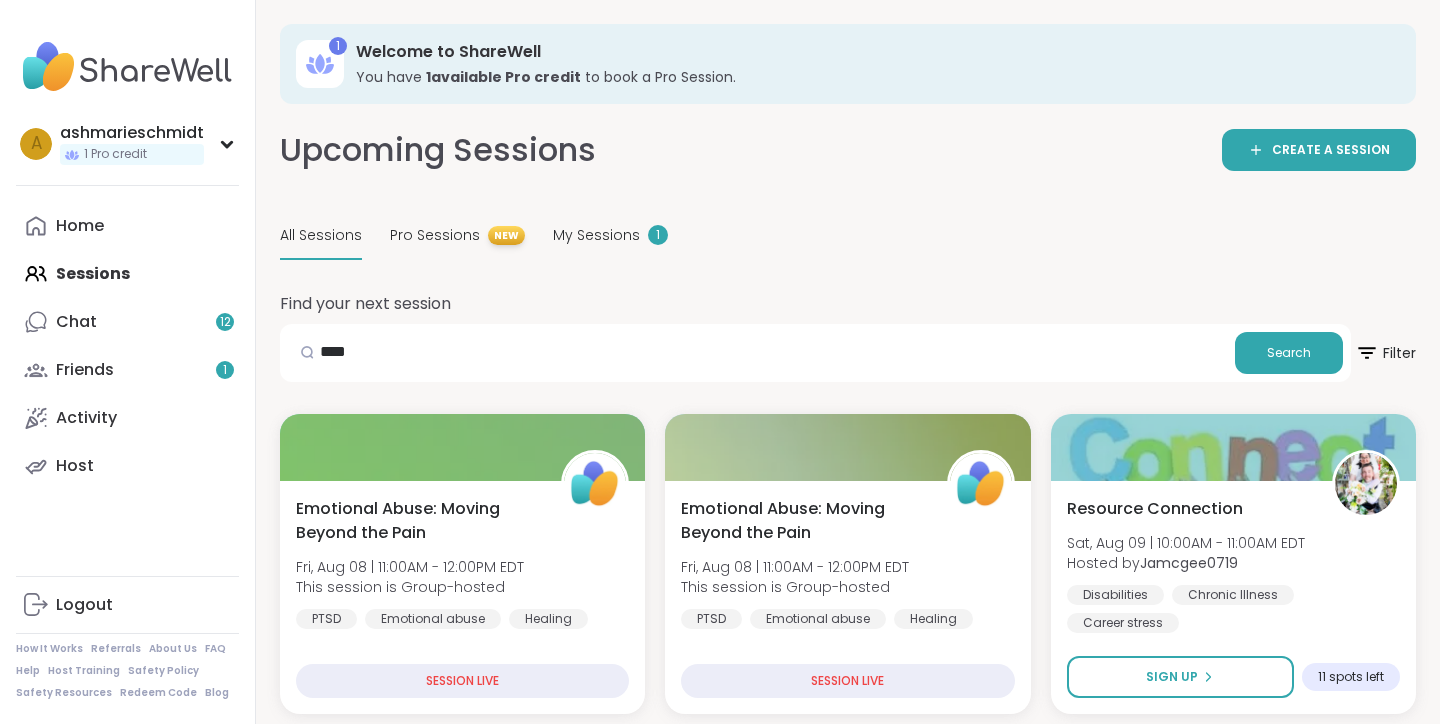 click on "1 Welcome to ShareWell You have   1  available Pro credit   to book a Pro Session. Upcoming Sessions CREATE A SESSION All Sessions Pro Sessions NEW My Sessions 1 Find your next session **** Search  Filter   Emotional Abuse: Moving Beyond the Pain Fri, Aug 08 | 11:00AM - 12:00PM EDT This session is Group-hosted PTSD Emotional abuse Healing SESSION LIVE Emotional Abuse: Moving Beyond the Pain Fri, Aug 08 | 11:00AM - 12:00PM EDT This session is Group-hosted PTSD Emotional abuse Healing SESSION LIVE Resource Connection Sat, Aug 09 | 10:00AM - 11:00AM EDT Hosted by  [USERNAME] Disabilities Chronic Illness Career stress Sign Up 11 spots left PTSD /C- PTSD  Support Group Sun, Aug 10 | 9:30PM - 10:30PM EDT This session is Group-hosted PTSD Trauma CPTSD Sign Up 12 spots left Trauma Healing - Nervous System Regulation Mon, Aug 11 | 11:00AM - 12:00PM EDT Hosted by  [USERNAME] PTSD Emotional abuse General mental health + 1  more topic Sign Up 14 spots left New Host! 🎉 Healing from the inside out  Hosted by  [USERNAME]" at bounding box center [848, 2258] 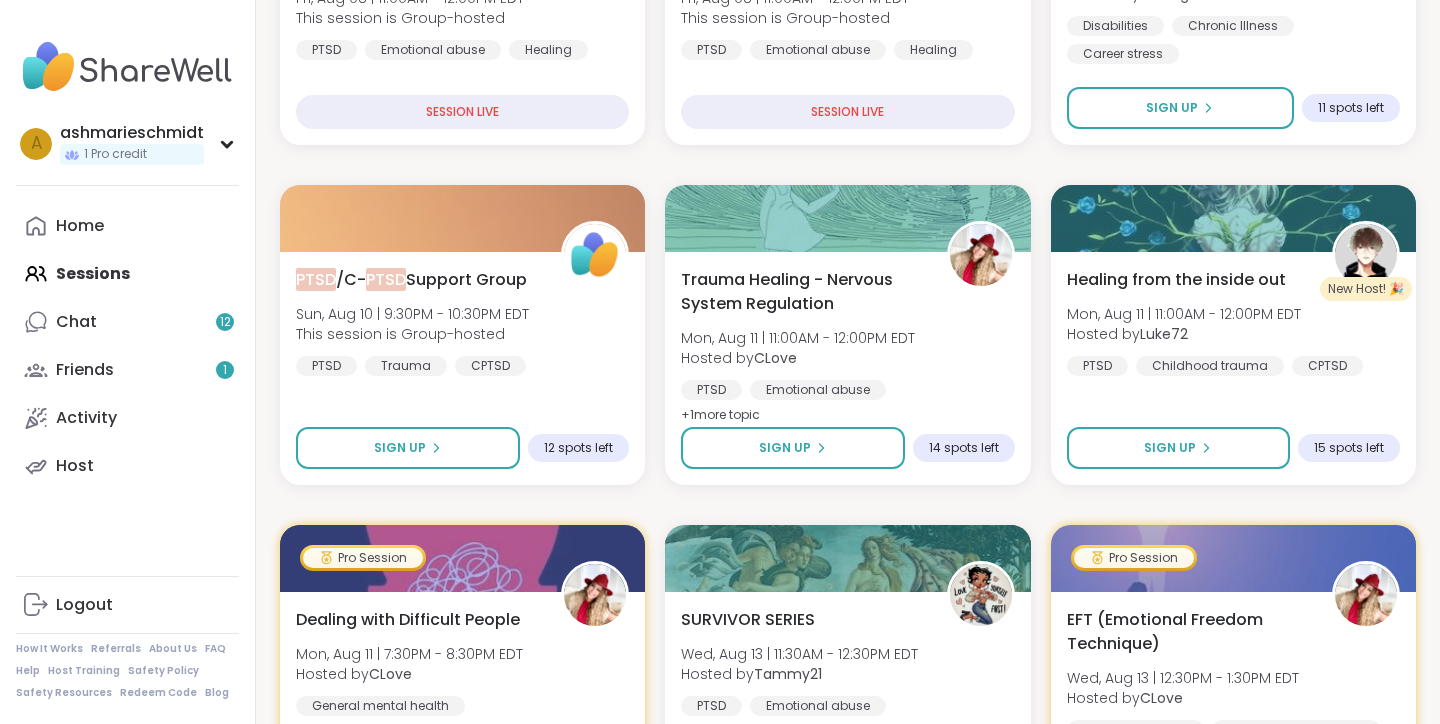 scroll, scrollTop: 579, scrollLeft: 0, axis: vertical 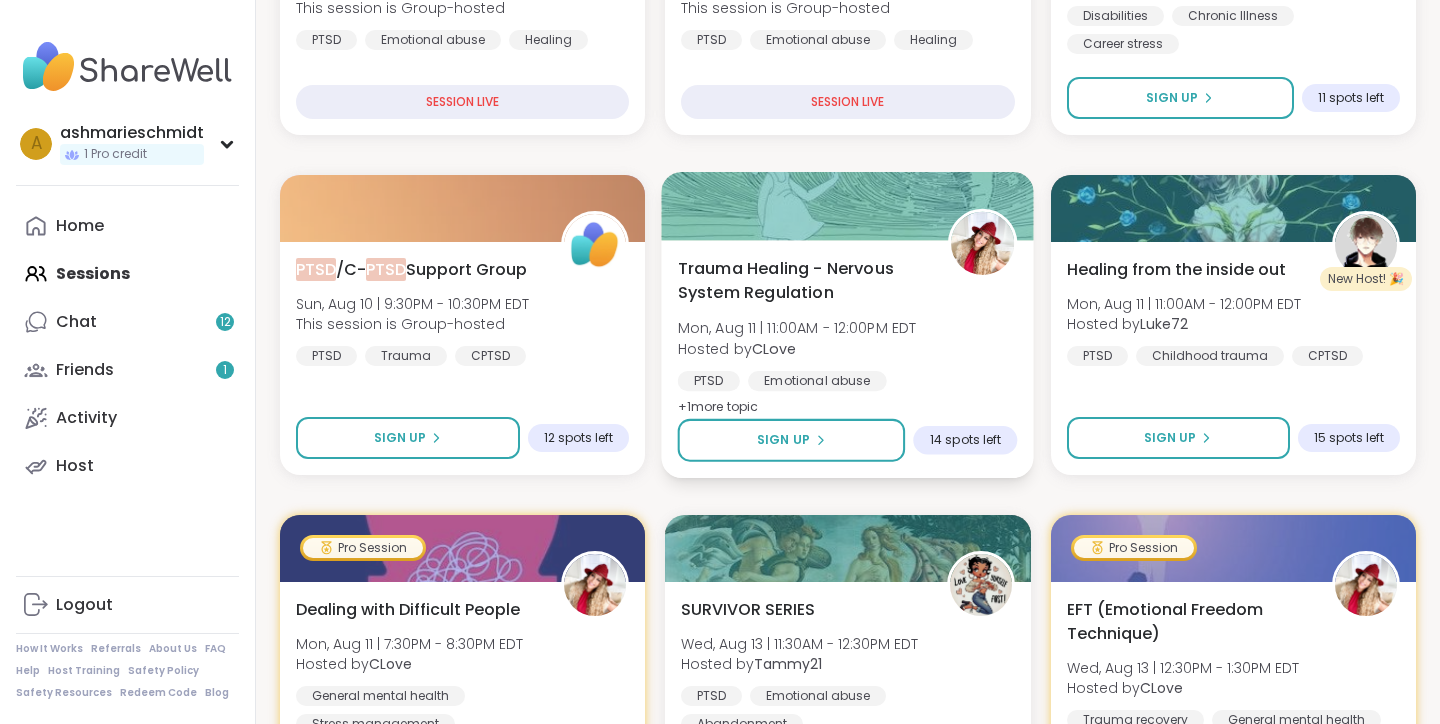 click on "Trauma Healing - Nervous System Regulation Mon, Aug 11 | 11:00AM - 12:00PM EDT Hosted by  [USERNAME] PTSD Emotional abuse General mental health + 1  more topic" at bounding box center [848, 337] 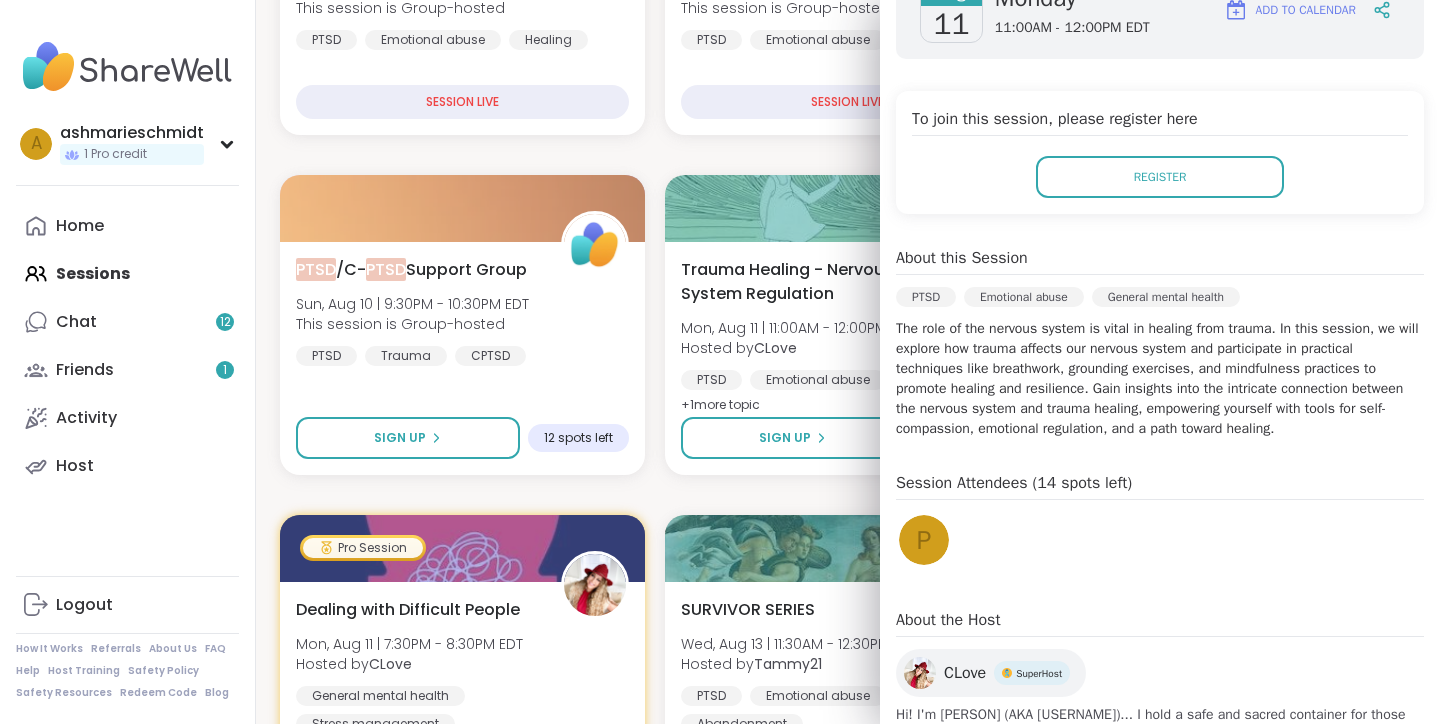 scroll, scrollTop: 422, scrollLeft: 0, axis: vertical 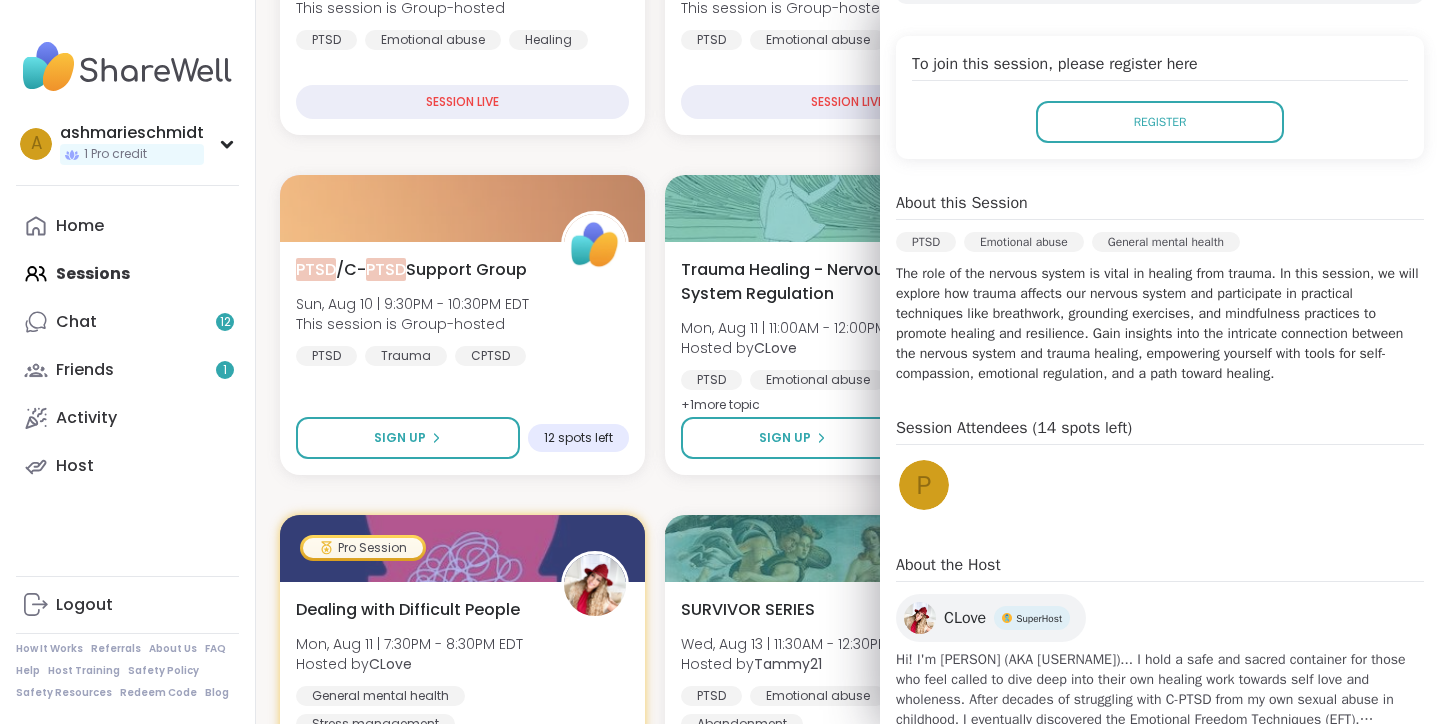 click on "1 Welcome to ShareWell You have   1  available Pro credit   to book a Pro Session. Upcoming Sessions CREATE A SESSION All Sessions Pro Sessions NEW My Sessions 1 Find your next session **** Search  Filter   Emotional Abuse: Moving Beyond the Pain Fri, Aug 08 | 11:00AM - 12:00PM EDT This session is Group-hosted PTSD Emotional abuse Healing SESSION LIVE Emotional Abuse: Moving Beyond the Pain Fri, Aug 08 | 11:00AM - 12:00PM EDT This session is Group-hosted PTSD Emotional abuse Healing SESSION LIVE Resource Connection Sat, Aug 09 | 10:00AM - 11:00AM EDT Hosted by  [USERNAME] Disabilities Chronic Illness Career stress Sign Up 11 spots left PTSD /C- PTSD  Support Group Sun, Aug 10 | 9:30PM - 10:30PM EDT This session is Group-hosted PTSD Trauma CPTSD Sign Up 12 spots left Trauma Healing - Nervous System Regulation Mon, Aug 11 | 11:00AM - 12:00PM EDT Hosted by  [USERNAME] PTSD Emotional abuse General mental health + 1  more topic Sign Up 14 spots left New Host! 🎉 Healing from the inside out  Hosted by  [USERNAME]" at bounding box center (848, 1679) 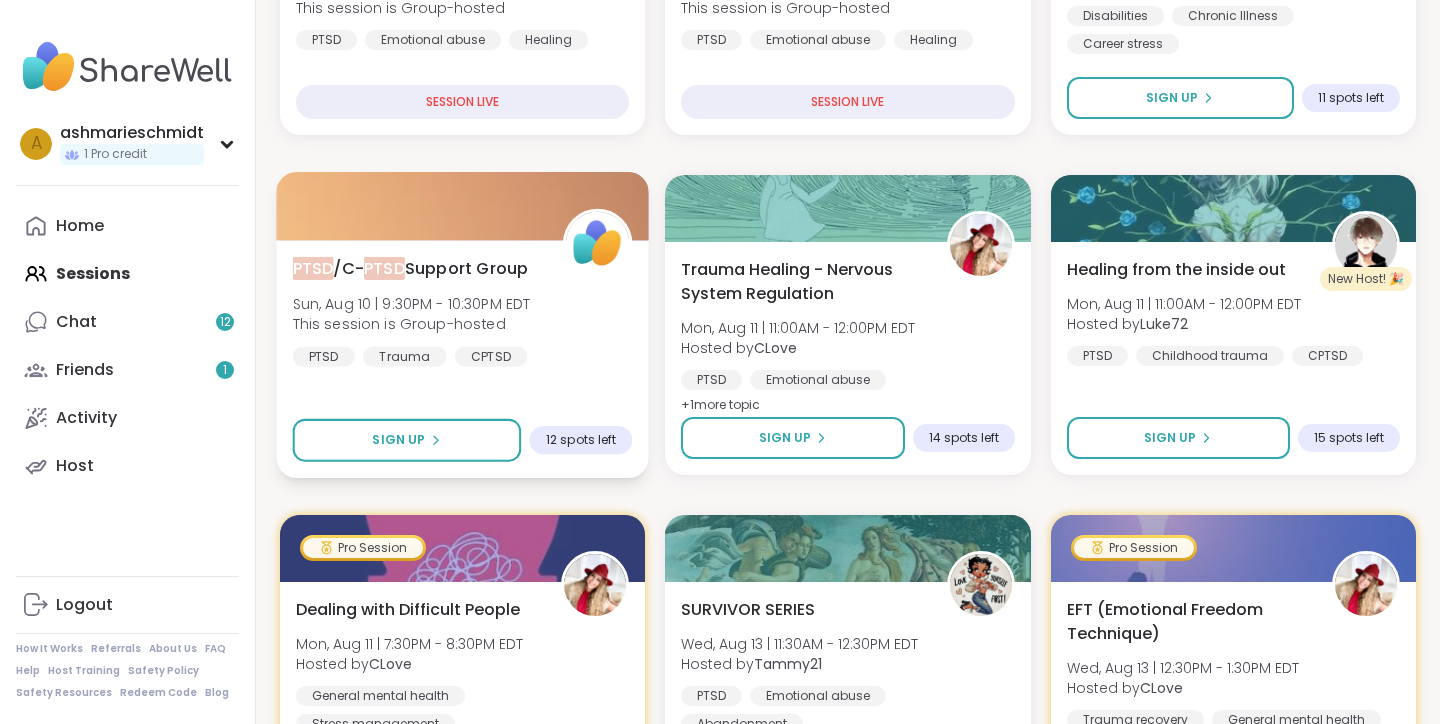 click on "PTSD /C- PTSD  Support Group" at bounding box center (411, 268) 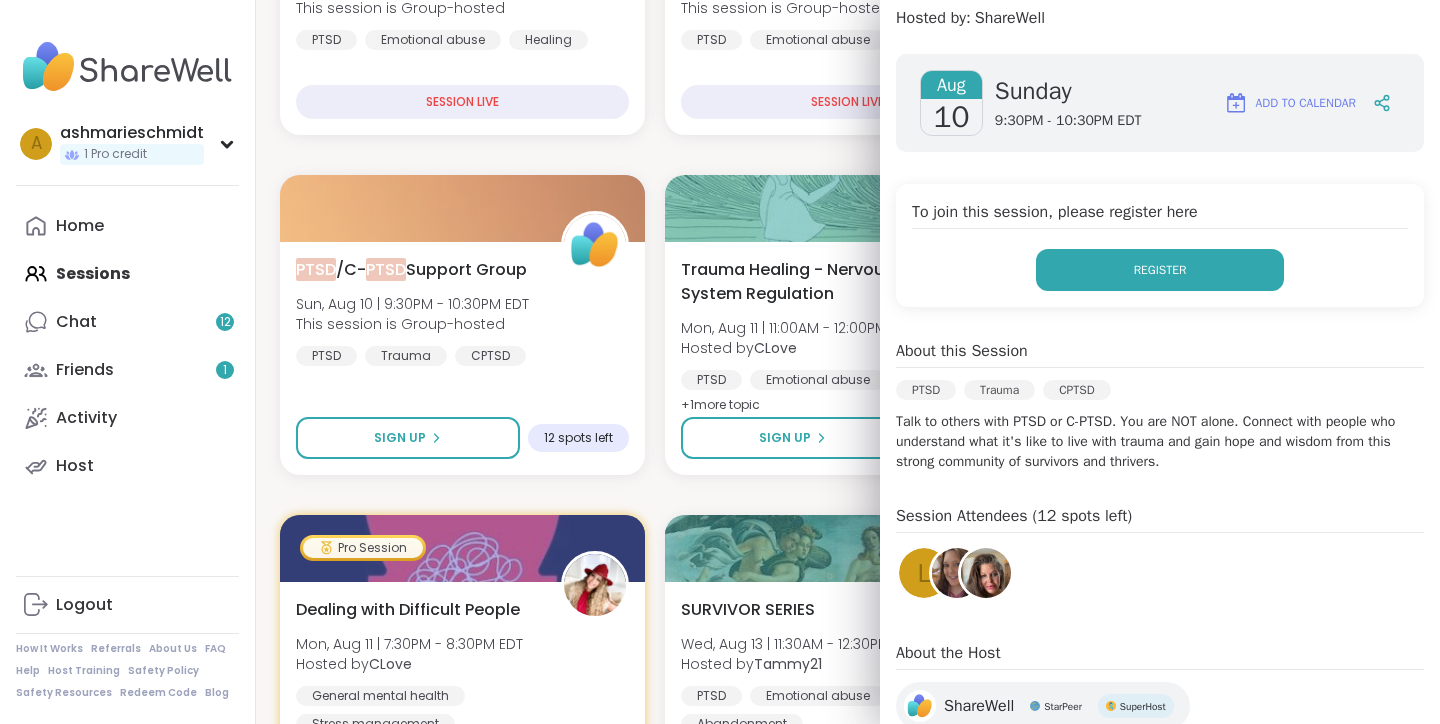 scroll, scrollTop: 246, scrollLeft: 0, axis: vertical 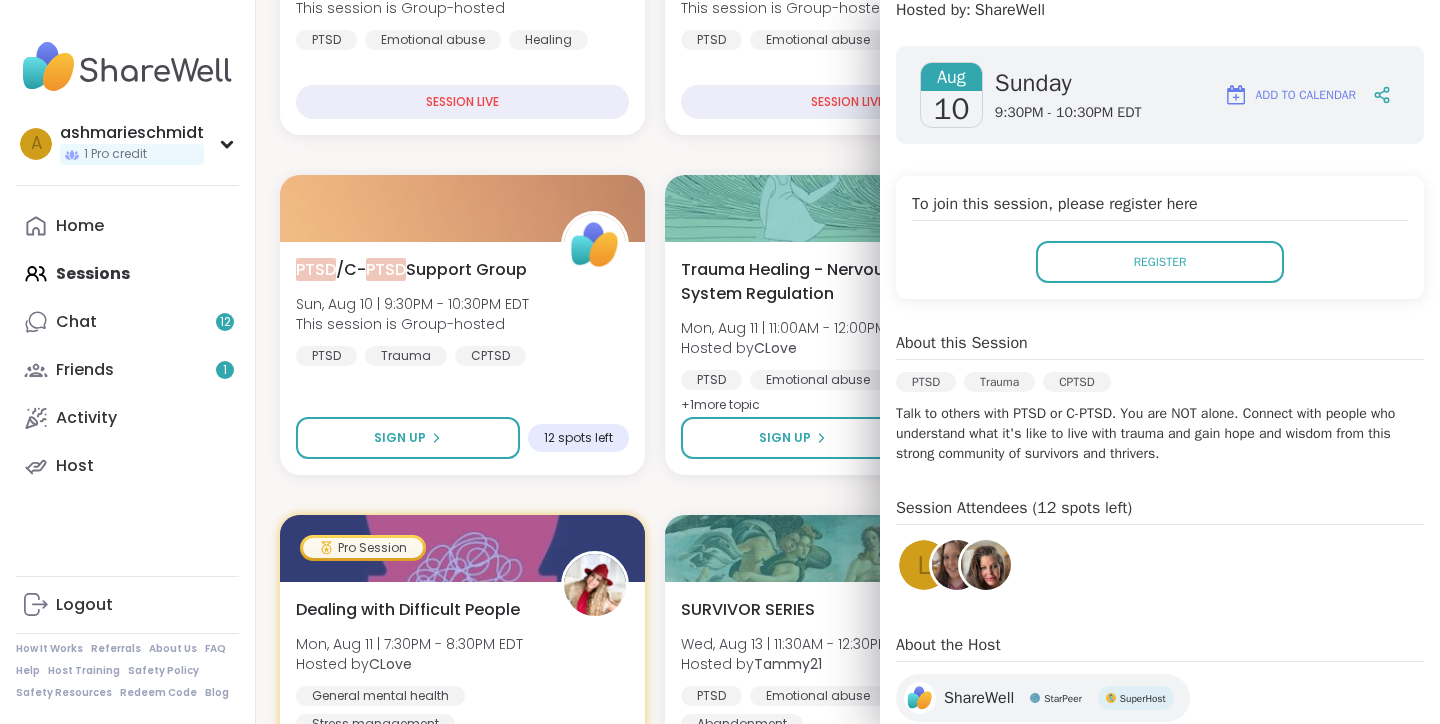 click on "1 Welcome to ShareWell You have   1  available Pro credit   to book a Pro Session. Upcoming Sessions CREATE A SESSION All Sessions Pro Sessions NEW My Sessions 1 Find your next session **** Search  Filter   Emotional Abuse: Moving Beyond the Pain Fri, Aug 08 | 11:00AM - 12:00PM EDT This session is Group-hosted PTSD Emotional abuse Healing SESSION LIVE Emotional Abuse: Moving Beyond the Pain Fri, Aug 08 | 11:00AM - 12:00PM EDT This session is Group-hosted PTSD Emotional abuse Healing SESSION LIVE Resource Connection Sat, Aug 09 | 10:00AM - 11:00AM EDT Hosted by  [USERNAME] Disabilities Chronic Illness Career stress Sign Up 11 spots left PTSD /C- PTSD  Support Group Sun, Aug 10 | 9:30PM - 10:30PM EDT This session is Group-hosted PTSD Trauma CPTSD Sign Up 12 spots left Trauma Healing - Nervous System Regulation Mon, Aug 11 | 11:00AM - 12:00PM EDT Hosted by  [USERNAME] PTSD Emotional abuse General mental health + 1  more topic Sign Up 14 spots left New Host! 🎉 Healing from the inside out  Hosted by  [USERNAME]" at bounding box center (848, 1679) 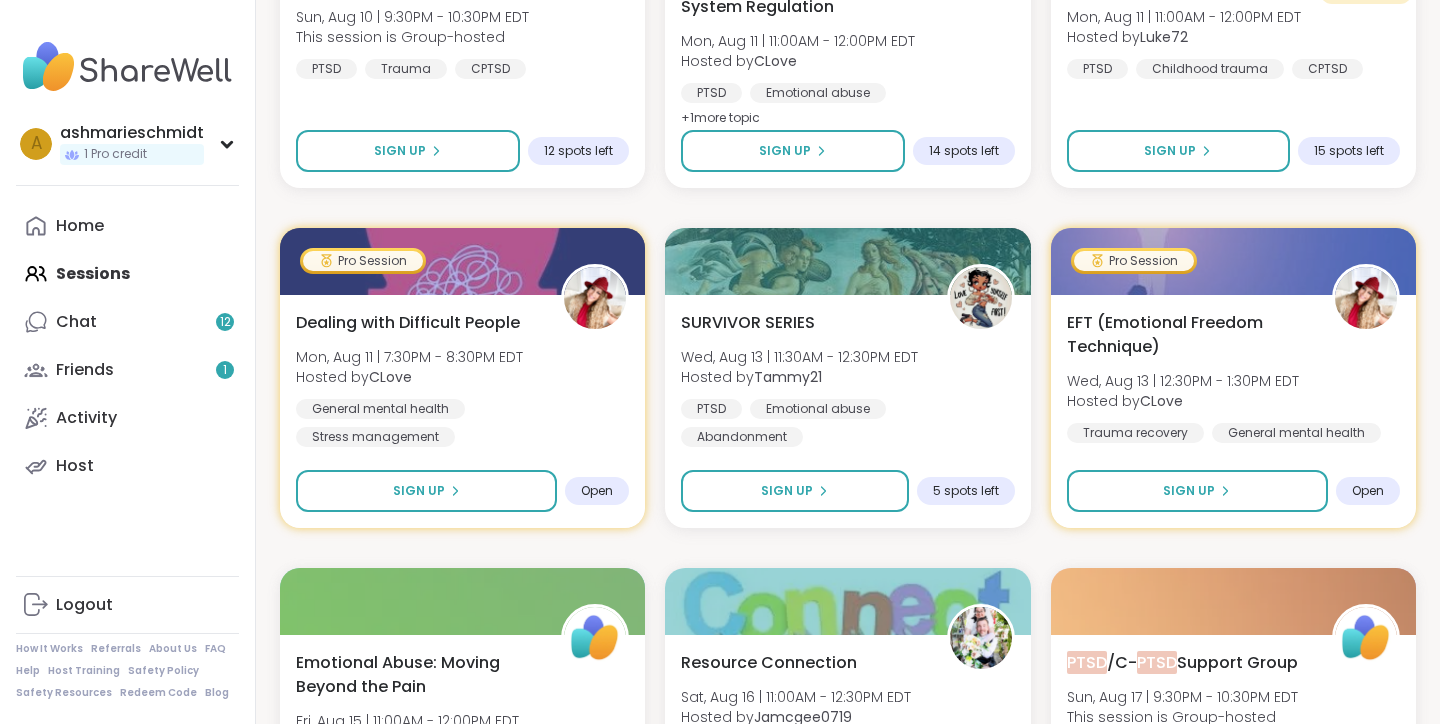scroll, scrollTop: 868, scrollLeft: 0, axis: vertical 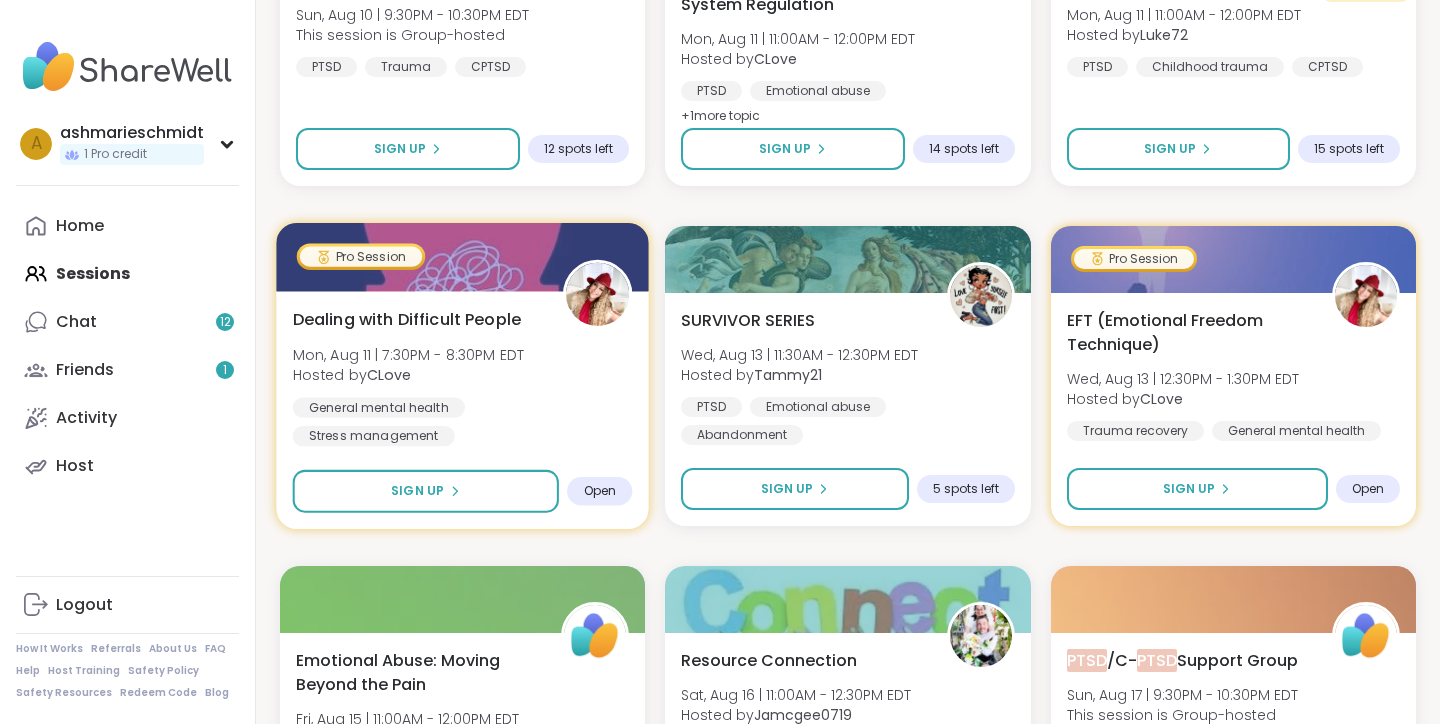 click on "CLove" at bounding box center [389, 375] 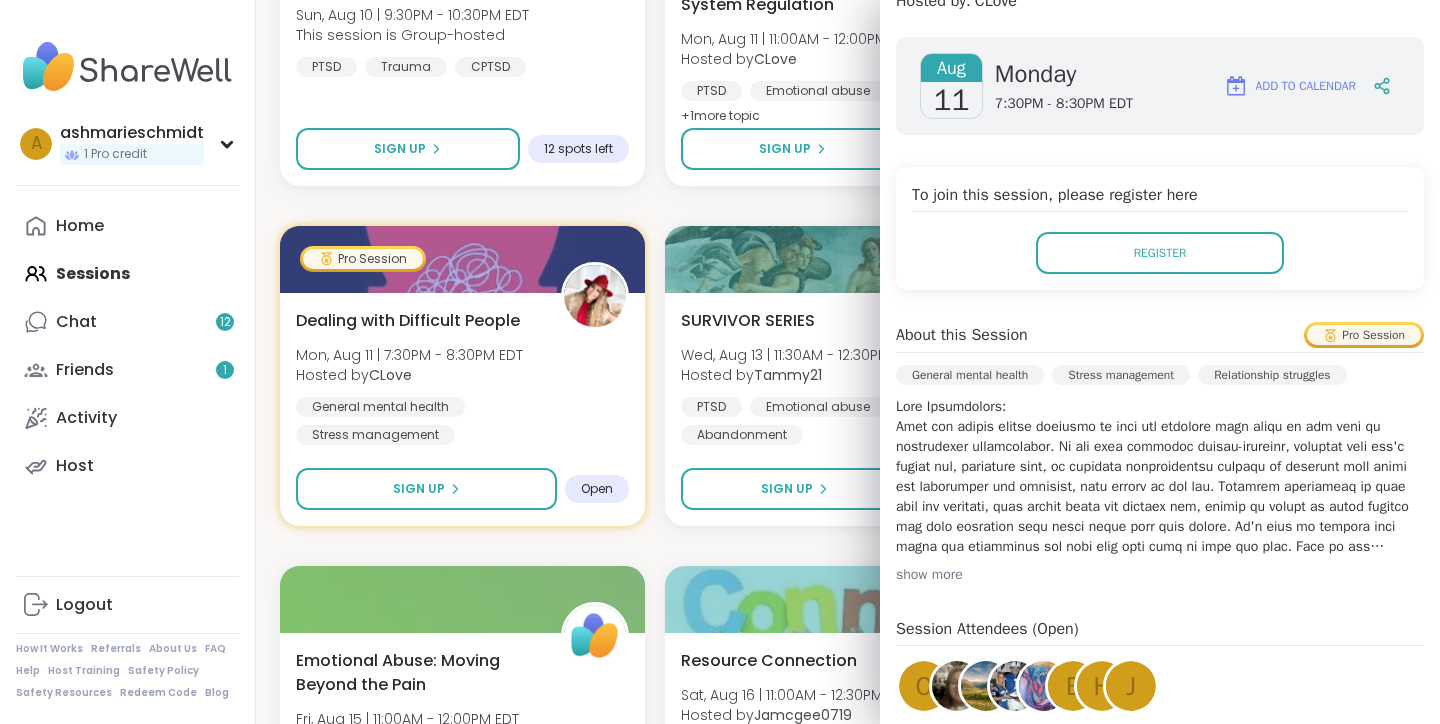 scroll, scrollTop: 257, scrollLeft: 0, axis: vertical 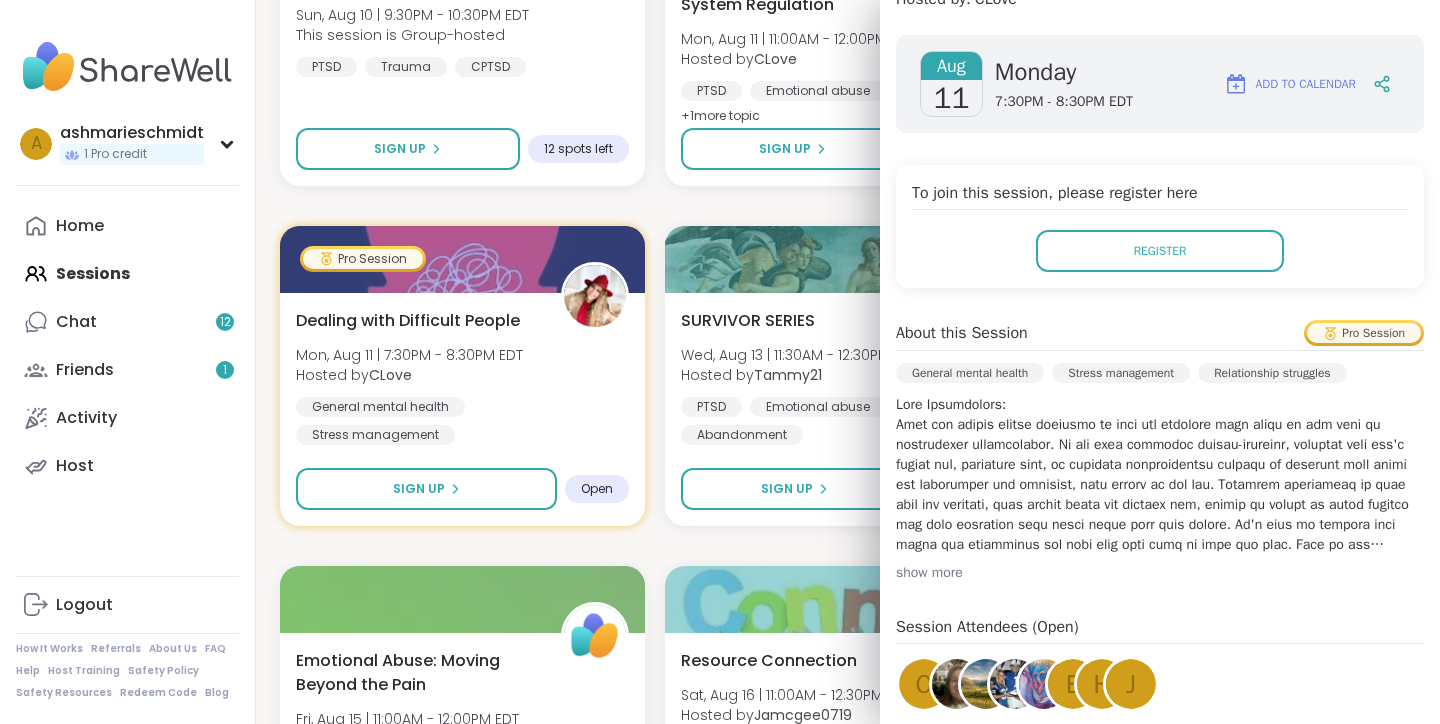 click on "show more" at bounding box center [1160, 573] 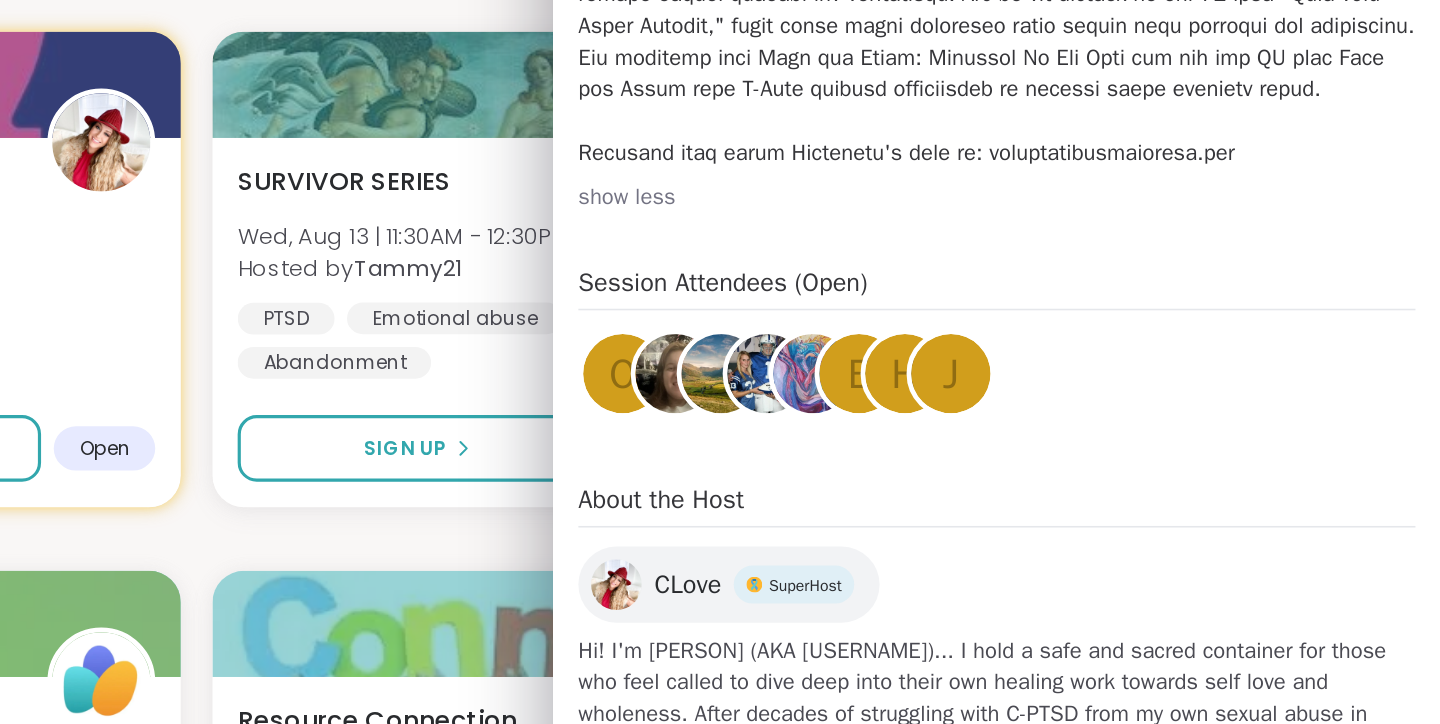 scroll, scrollTop: 970, scrollLeft: 0, axis: vertical 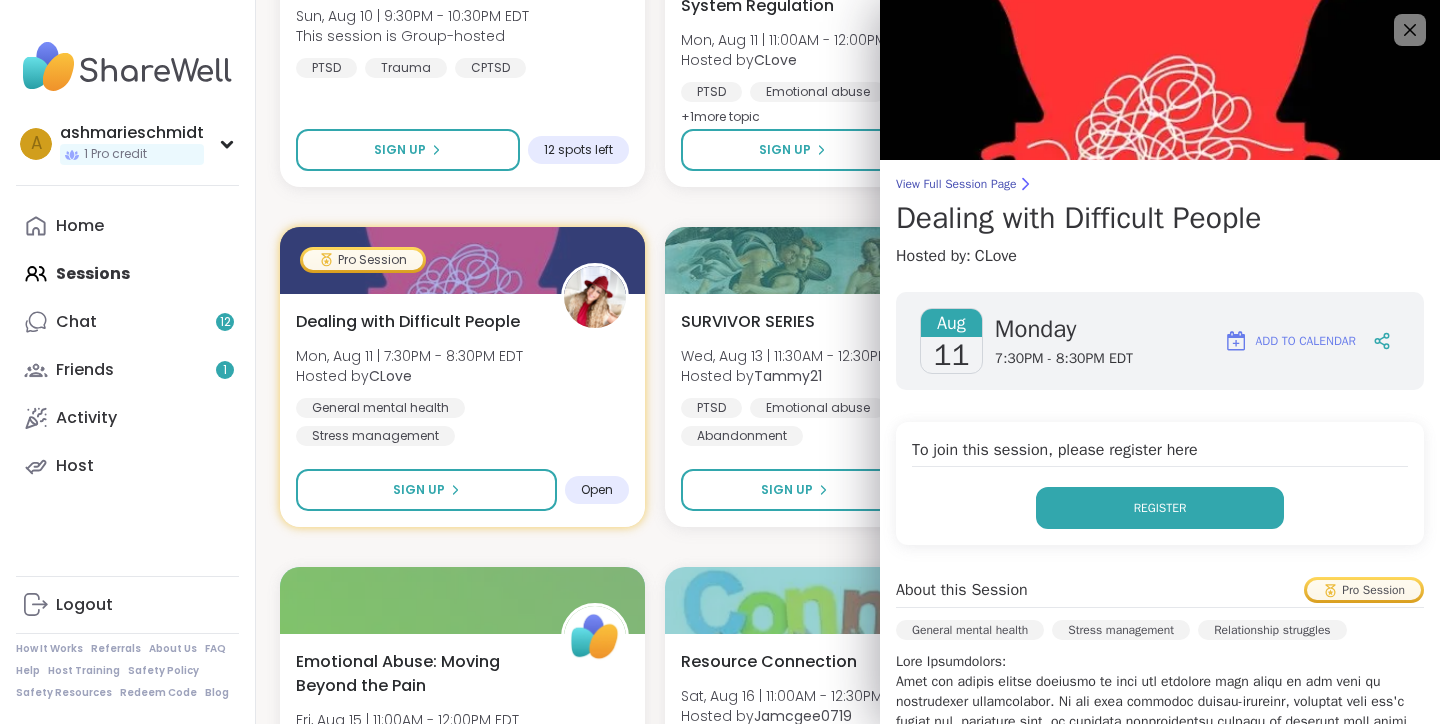 click on "Register" at bounding box center [1160, 508] 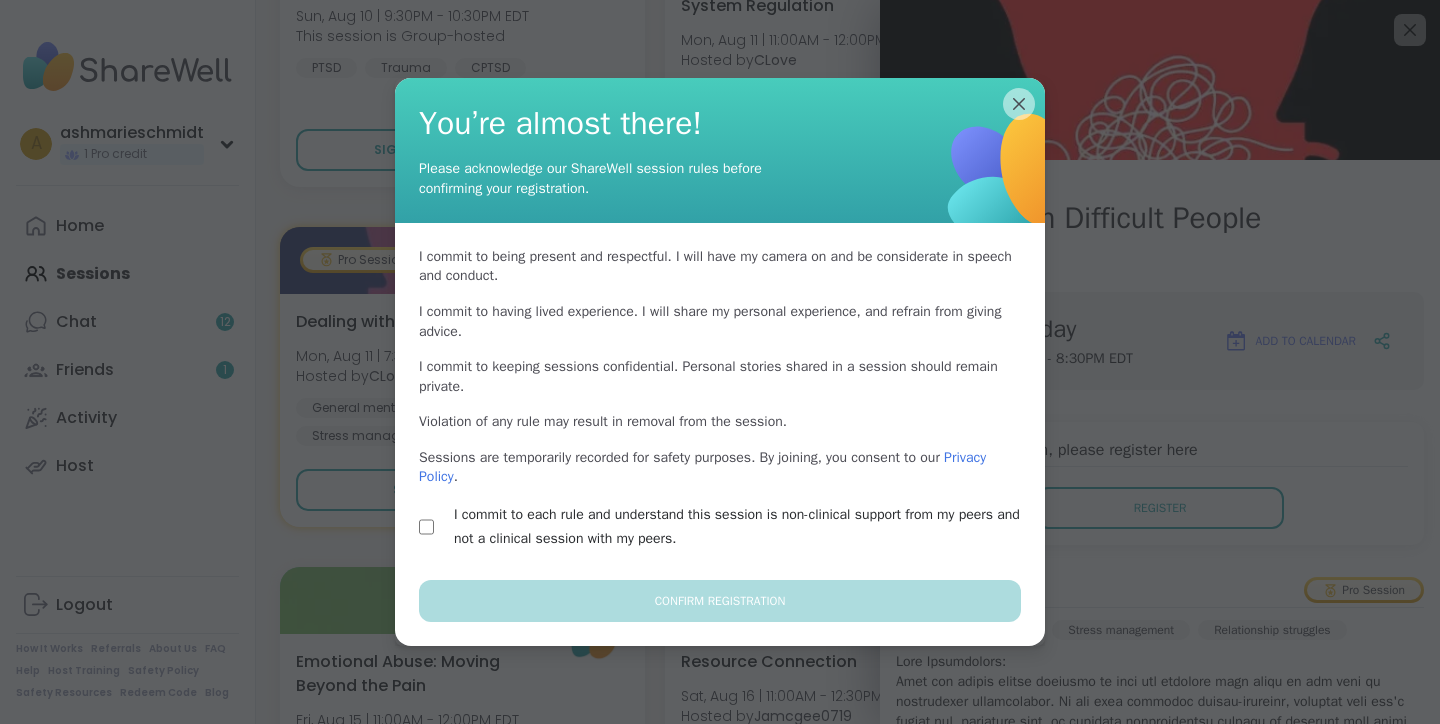 click on "I commit to each rule and understand this session is non-clinical support from my peers and not a clinical session with my peers." at bounding box center (743, 527) 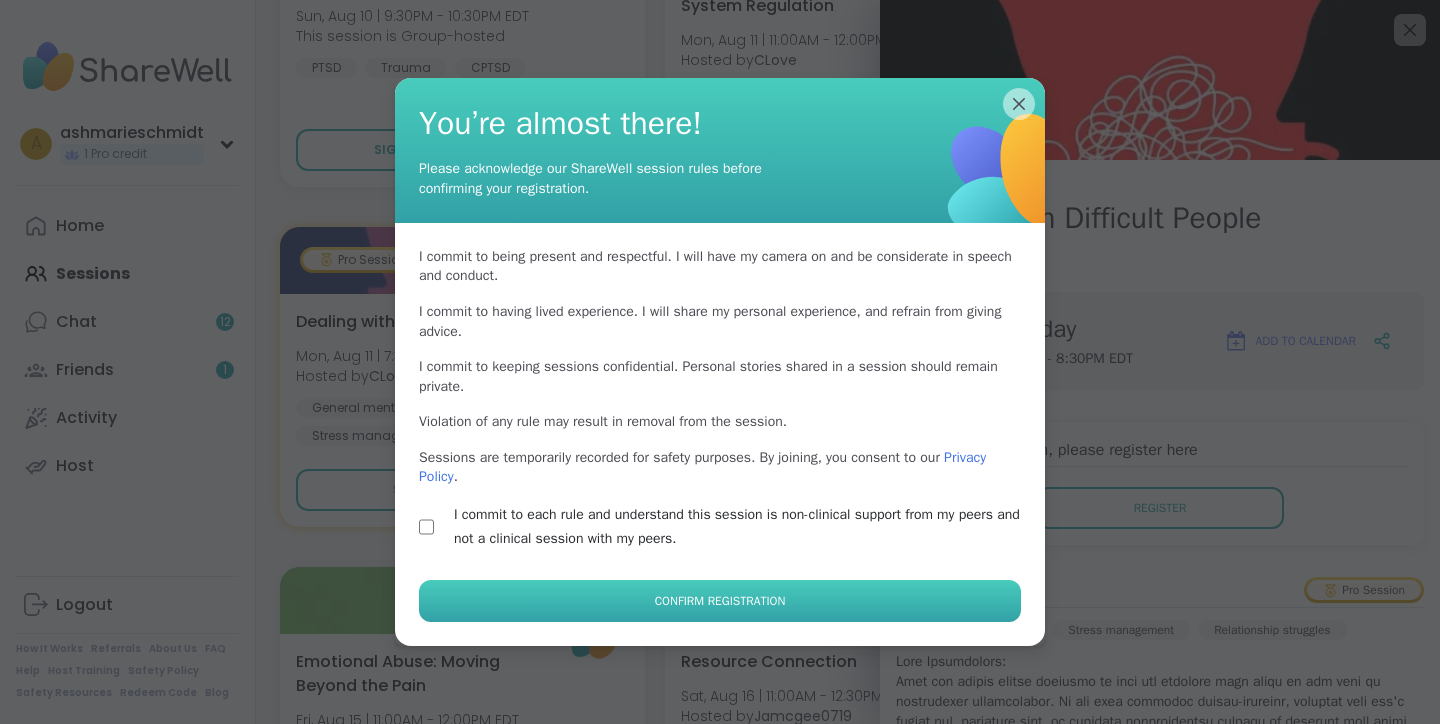 click on "Confirm Registration" at bounding box center (720, 601) 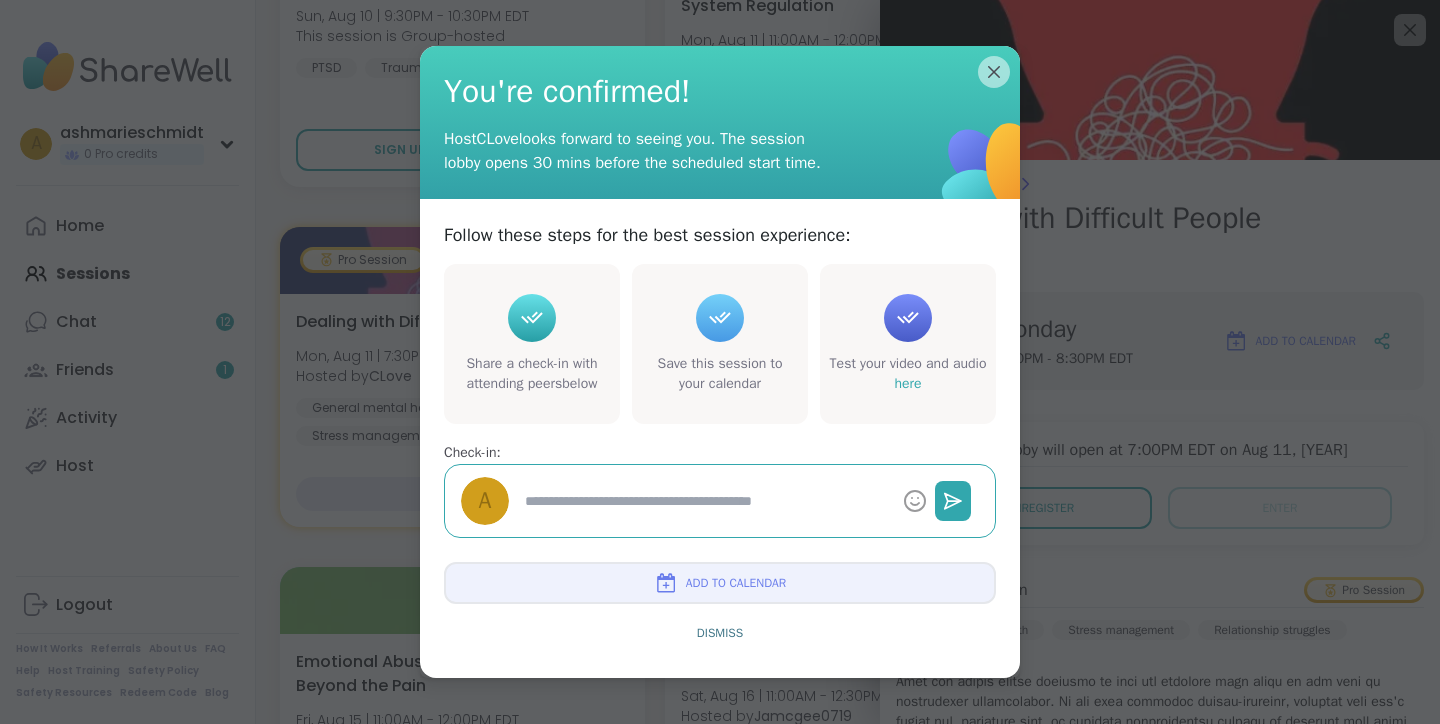 click on "Add to Calendar" at bounding box center [736, 583] 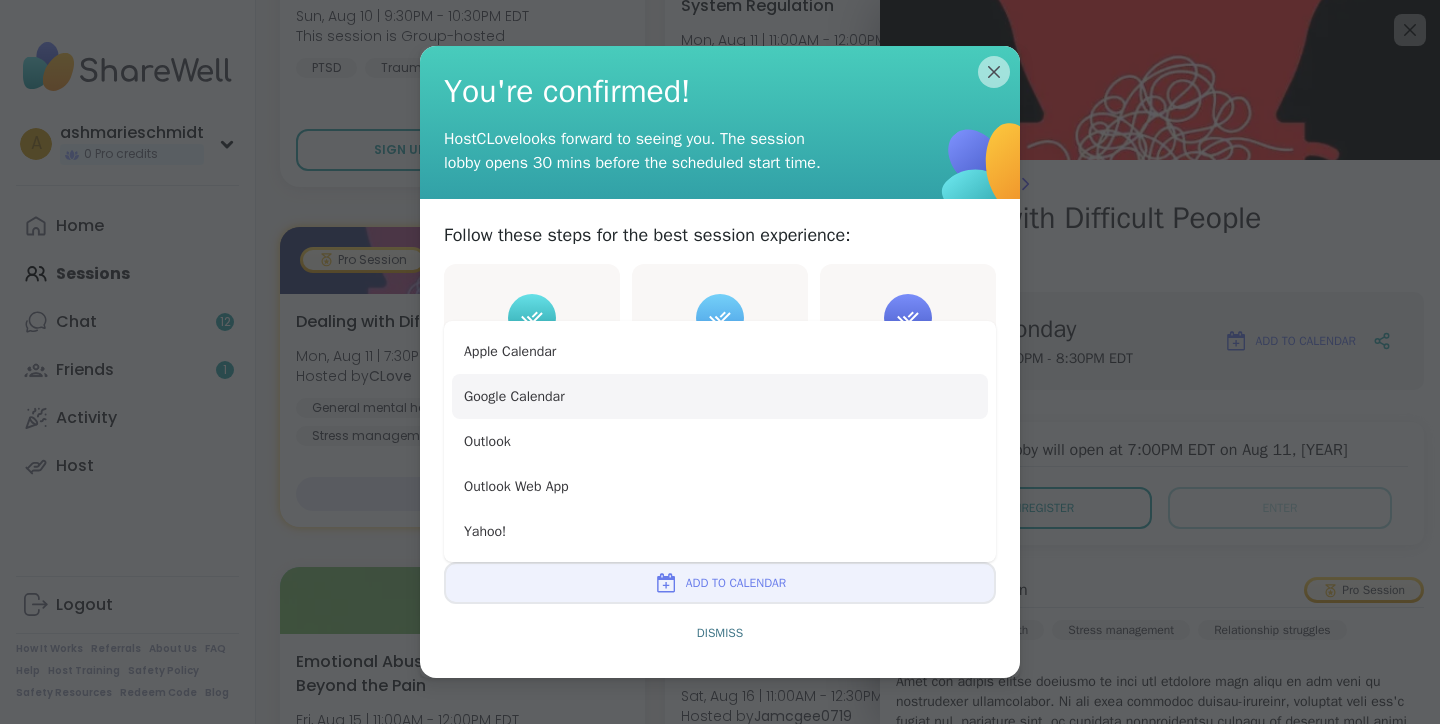 click on "Google Calendar" at bounding box center [720, 396] 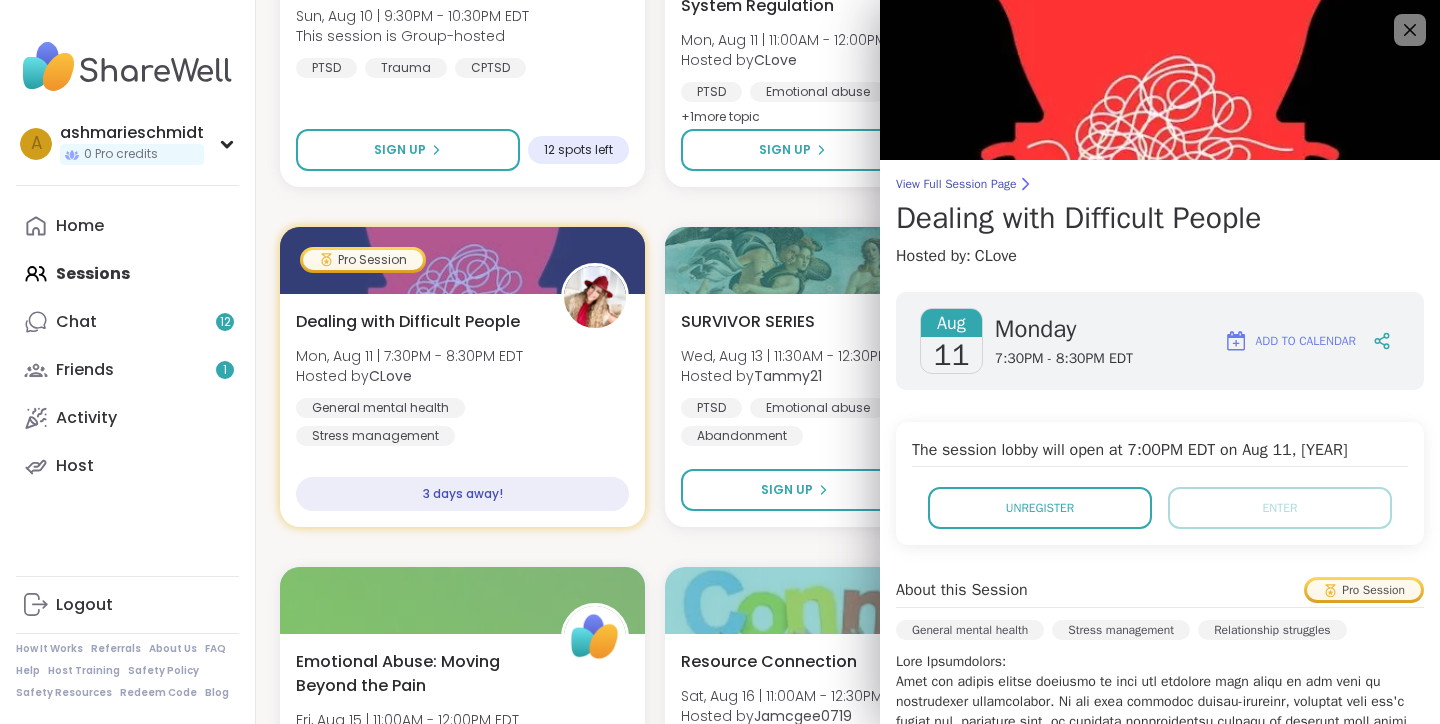 click on "Emotional Abuse: Moving Beyond the Pain Fri, Aug 08 | 11:00AM - 12:00PM EDT This session is Group-hosted PTSD Emotional abuse Healing SESSION LIVE Emotional Abuse: Moving Beyond the Pain Fri, Aug 08 | 11:00AM - 12:00PM EDT This session is Group-hosted PTSD Emotional abuse Healing SESSION LIVE Resource Connection Sat, Aug 09 | 10:00AM - 11:00AM EDT Hosted by  [USERNAME] Disabilities Chronic Illness Career stress Sign Up 11 spots left PTSD /C- PTSD  Support Group Sun, Aug 10 | 9:30PM - 10:30PM EDT This session is Group-hosted PTSD Trauma CPTSD Sign Up 12 spots left Trauma Healing - Nervous System Regulation Mon, Aug 11 | 11:00AM - 12:00PM EDT Hosted by  [USERNAME] PTSD Emotional abuse General mental health + 1  more topic Sign Up 14 spots left New Host! 🎉 Healing from the inside out  Mon, Aug 11 | 11:00AM - 12:00PM EDT Hosted by  [USERNAME] PTSD Childhood trauma CPTSD Sign Up 15 spots left Pro Session Dealing with Difficult People Mon, Aug 11 | 7:30PM - 8:30PM EDT Hosted by  [USERNAME] Hosted by" at bounding box center [848, 1567] 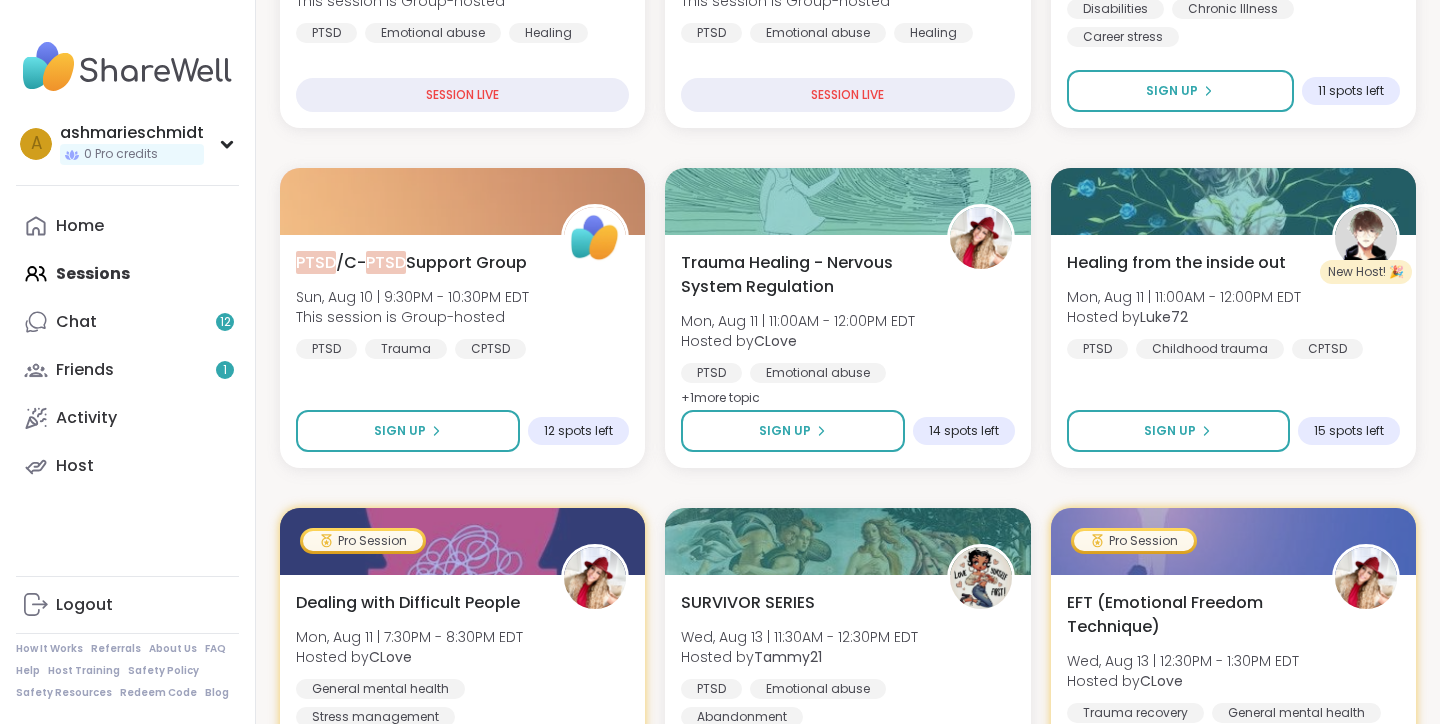 scroll, scrollTop: 585, scrollLeft: 0, axis: vertical 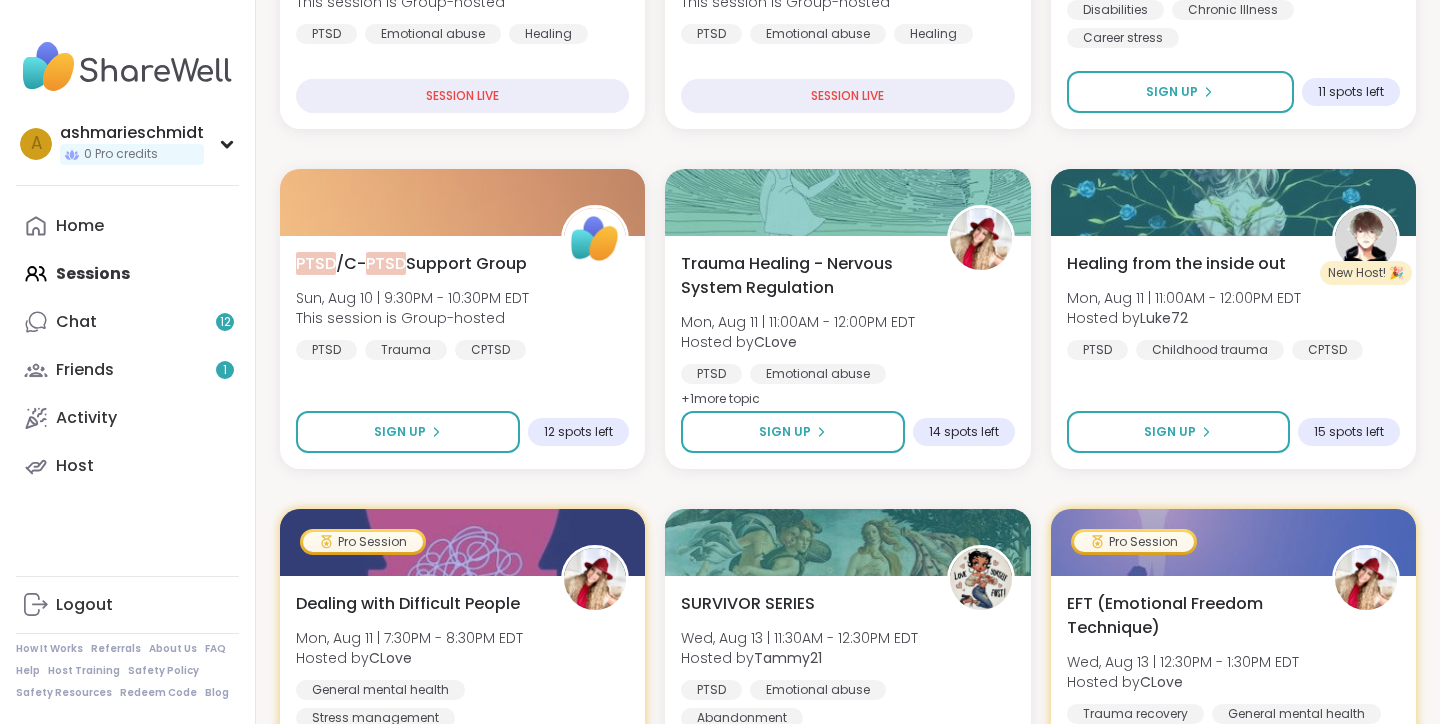 click on "Emotional Abuse: Moving Beyond the Pain Fri, Aug 08 | 11:00AM - 12:00PM EDT This session is Group-hosted PTSD Emotional abuse Healing SESSION LIVE Emotional Abuse: Moving Beyond the Pain Fri, Aug 08 | 11:00AM - 12:00PM EDT This session is Group-hosted PTSD Emotional abuse Healing SESSION LIVE Resource Connection Sat, Aug 09 | 10:00AM - 11:00AM EDT Hosted by  [USERNAME] Disabilities Chronic Illness Career stress Sign Up 11 spots left PTSD /C- PTSD  Support Group Sun, Aug 10 | 9:30PM - 10:30PM EDT This session is Group-hosted PTSD Trauma CPTSD Sign Up 12 spots left Trauma Healing - Nervous System Regulation Mon, Aug 11 | 11:00AM - 12:00PM EDT Hosted by  [USERNAME] PTSD Emotional abuse General mental health + 1  more topic Sign Up 14 spots left New Host! 🎉 Healing from the inside out  Mon, Aug 11 | 11:00AM - 12:00PM EDT Hosted by  [USERNAME] PTSD Childhood trauma CPTSD Sign Up 15 spots left Pro Session Dealing with Difficult People Mon, Aug 11 | 7:30PM - 8:30PM EDT Hosted by  [USERNAME] Hosted by" at bounding box center [848, 1849] 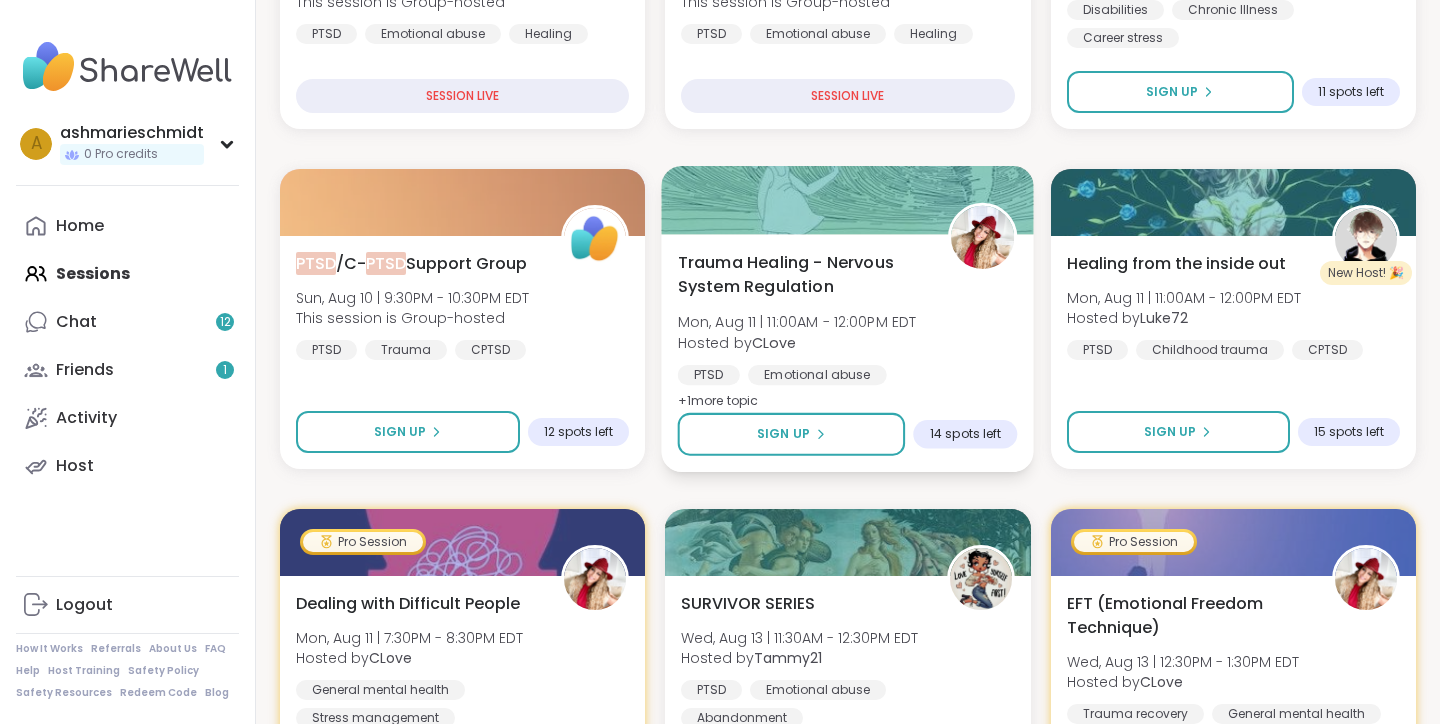 click on "Trauma Healing - Nervous System Regulation Mon, Aug 11 | 11:00AM - 12:00PM EDT Hosted by  [USERNAME] PTSD Emotional abuse General mental health + 1  more topic" at bounding box center [848, 331] 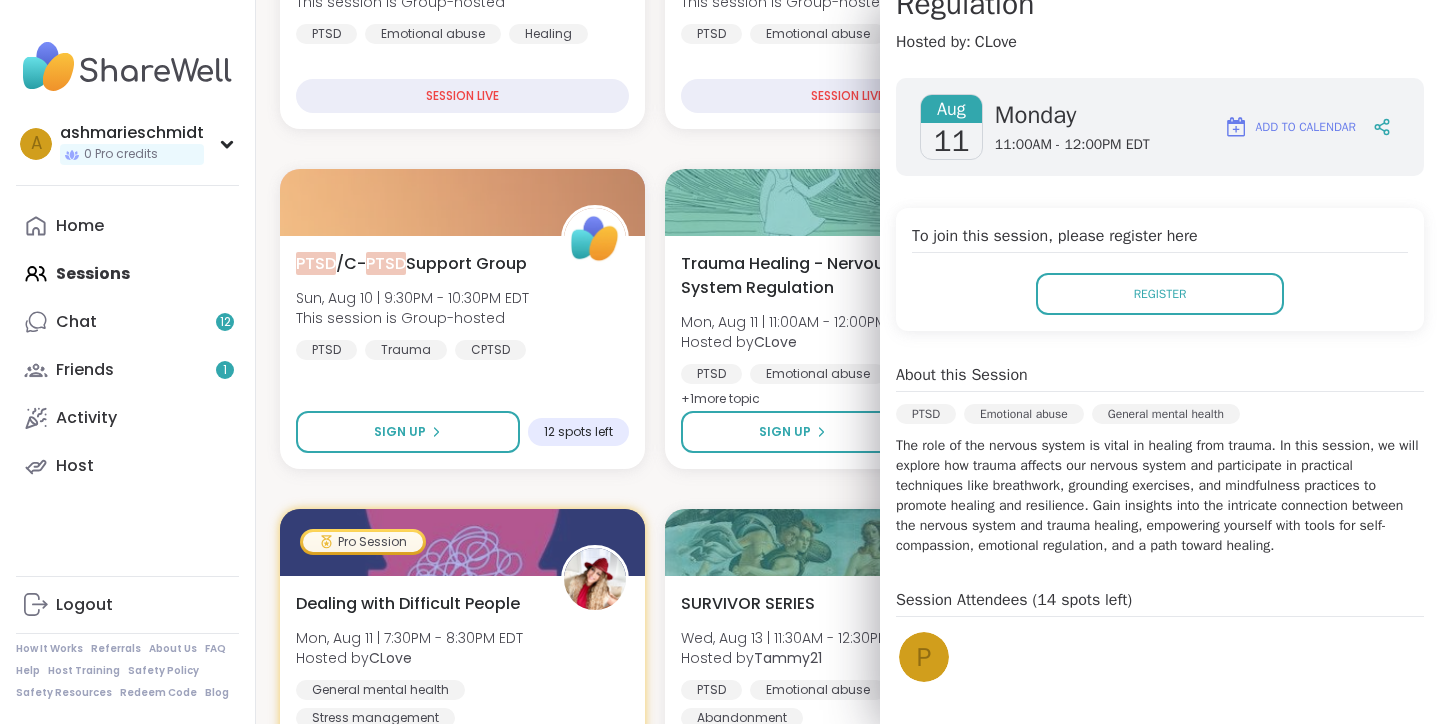 scroll, scrollTop: 252, scrollLeft: 0, axis: vertical 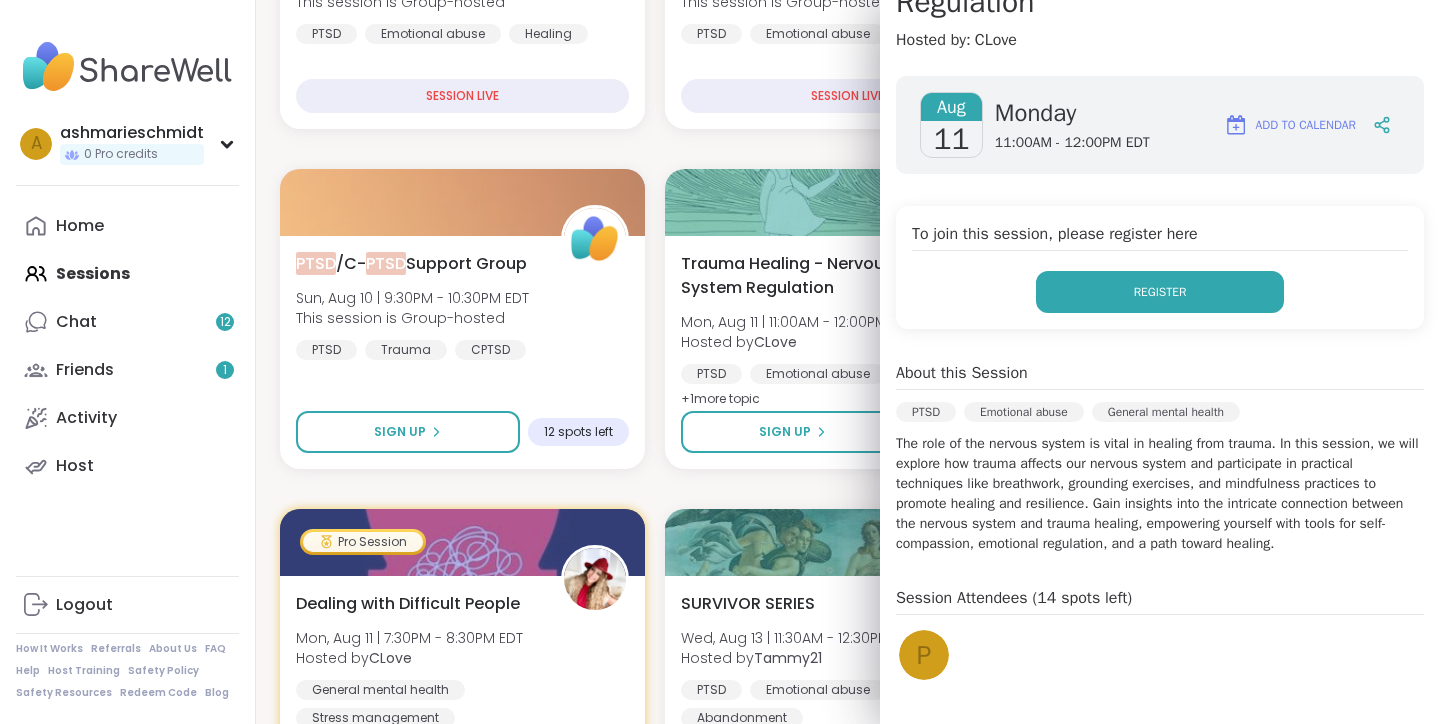 click on "Register" at bounding box center [1160, 292] 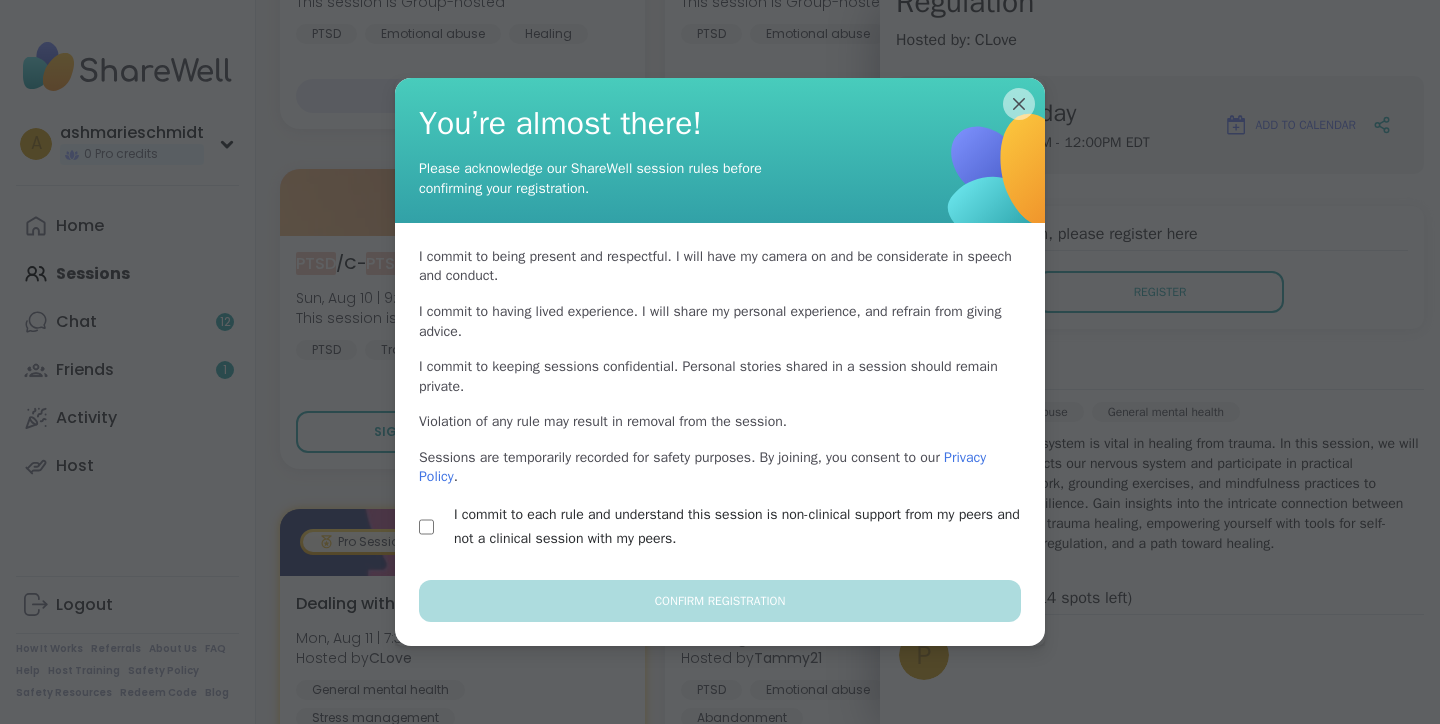 click on "I commit to each rule and understand this session is non-clinical support from my peers and not a clinical session with my peers." at bounding box center [743, 527] 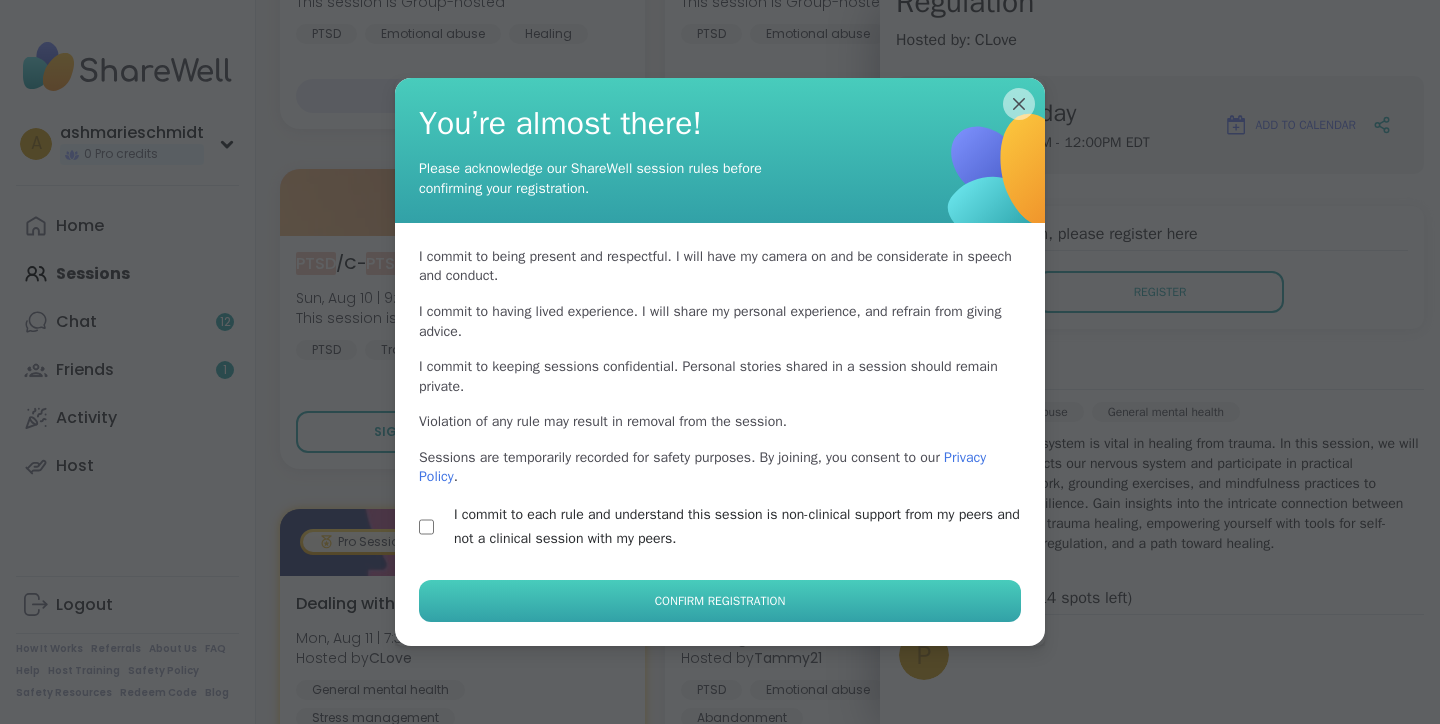 click on "Confirm Registration" at bounding box center (720, 601) 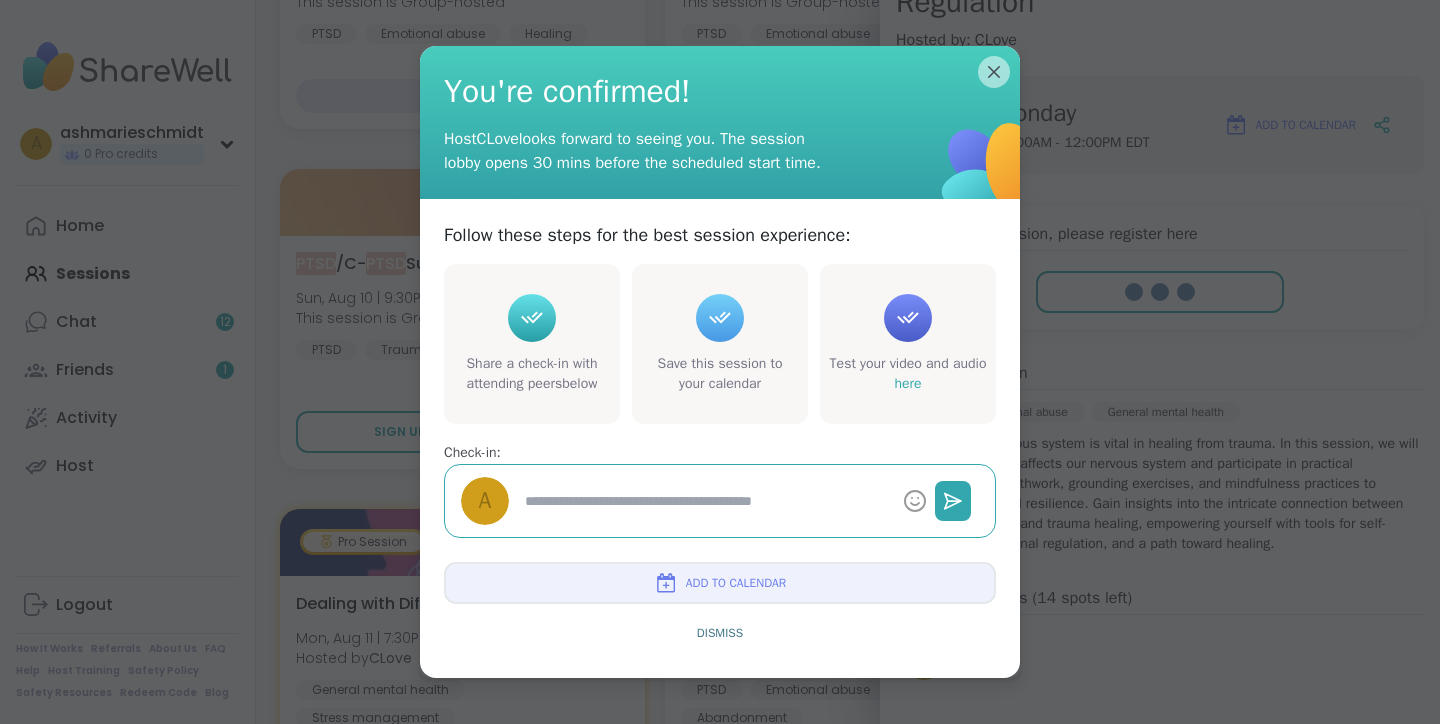 type on "*" 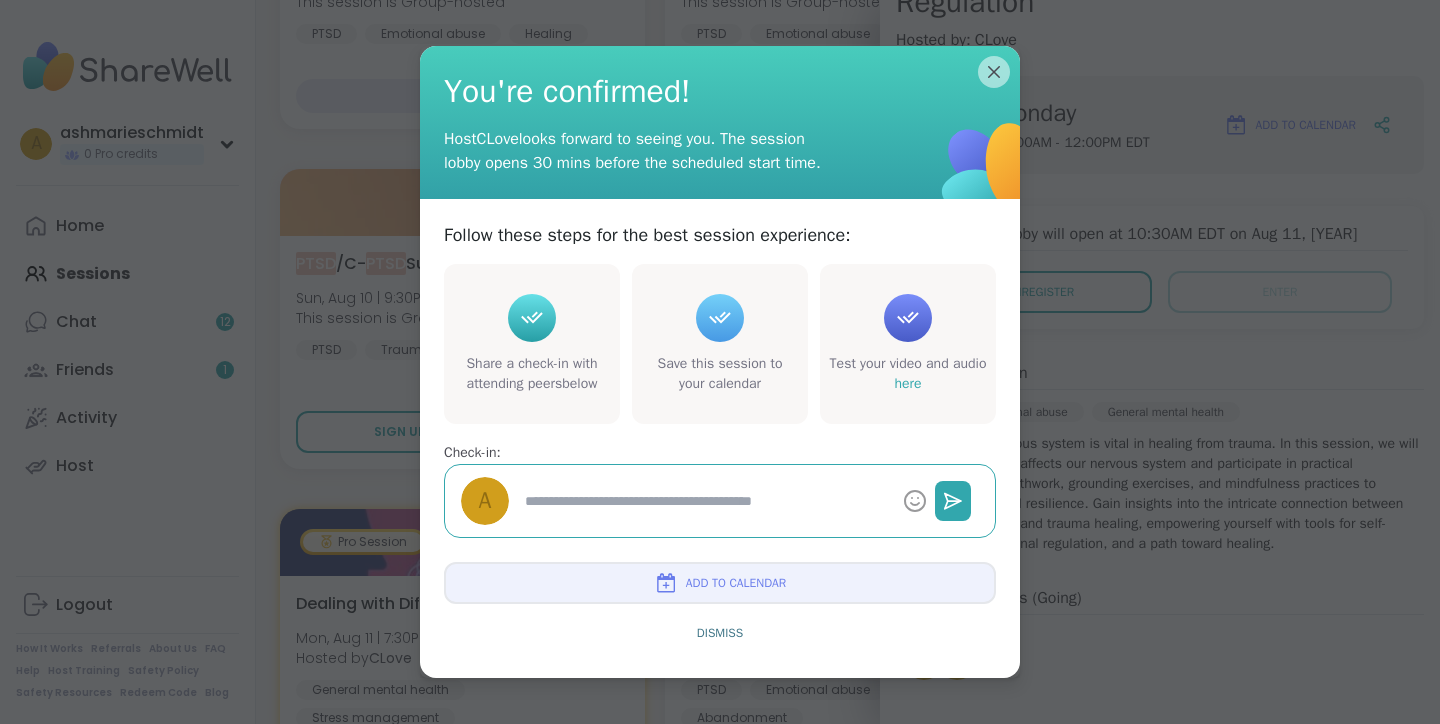 click on "Add to Calendar" at bounding box center [736, 583] 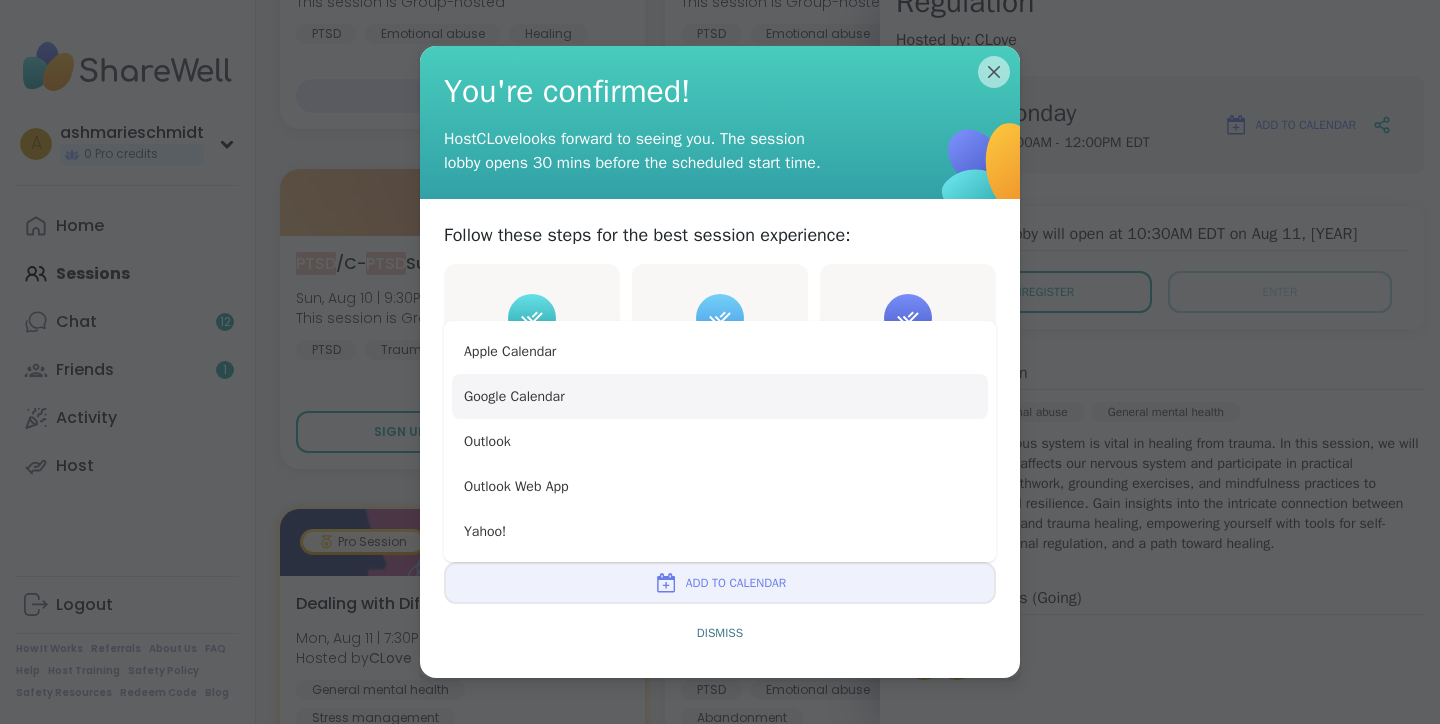 click on "Google Calendar" at bounding box center [720, 396] 